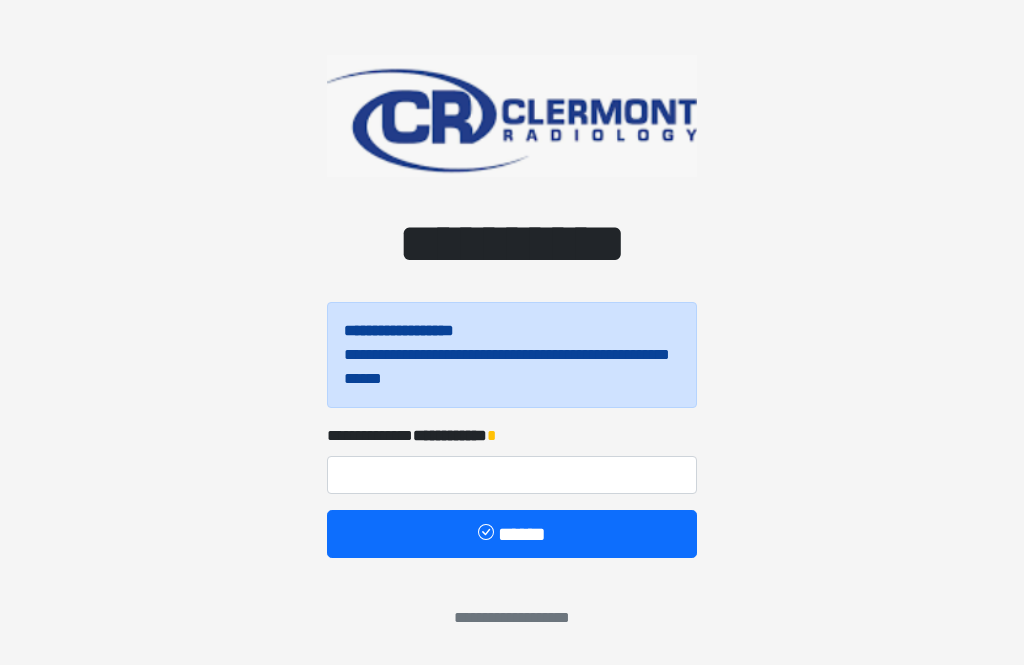 scroll, scrollTop: 0, scrollLeft: 0, axis: both 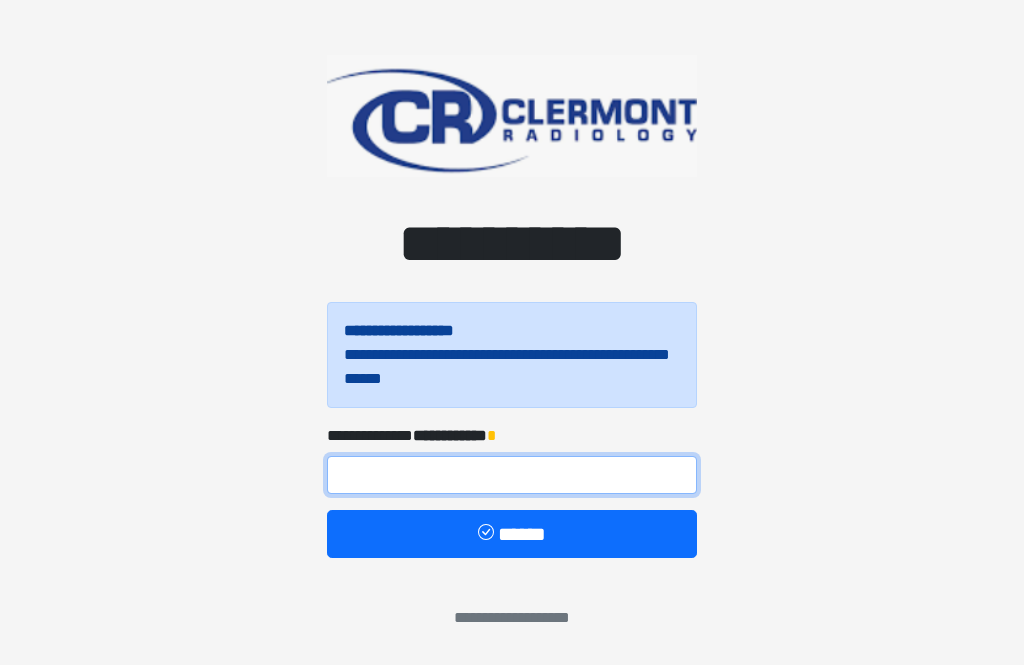 click at bounding box center [512, 475] 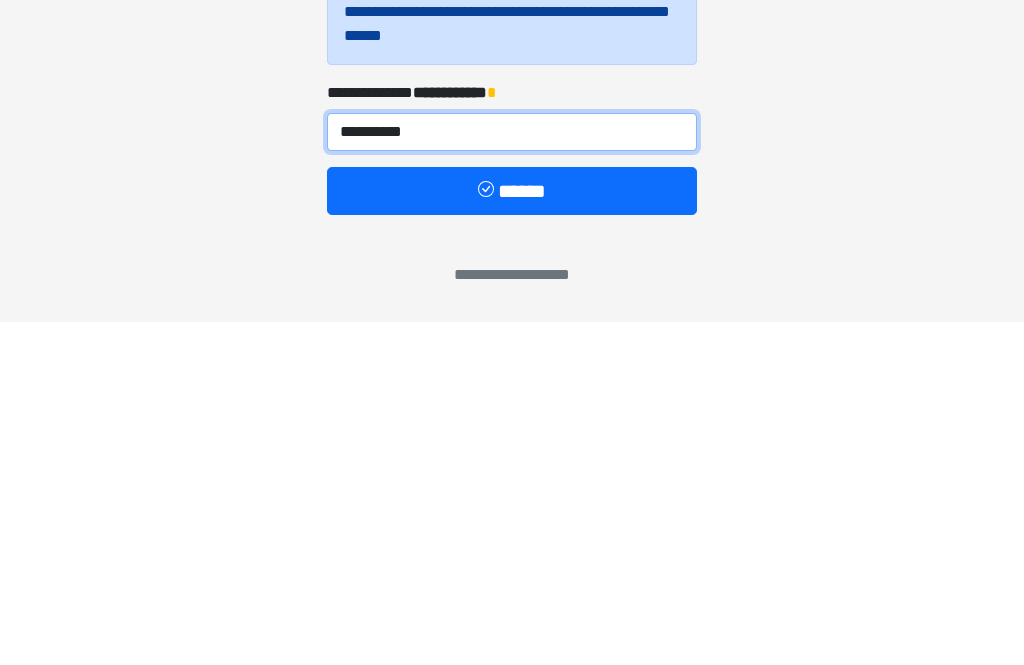 type on "**********" 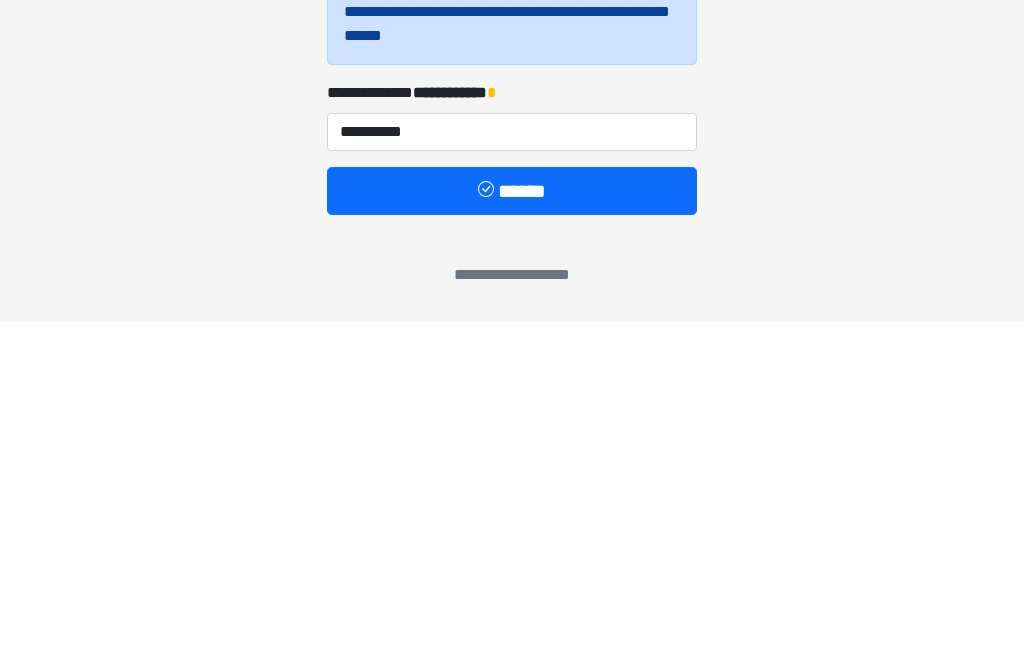 click on "******" at bounding box center (512, 534) 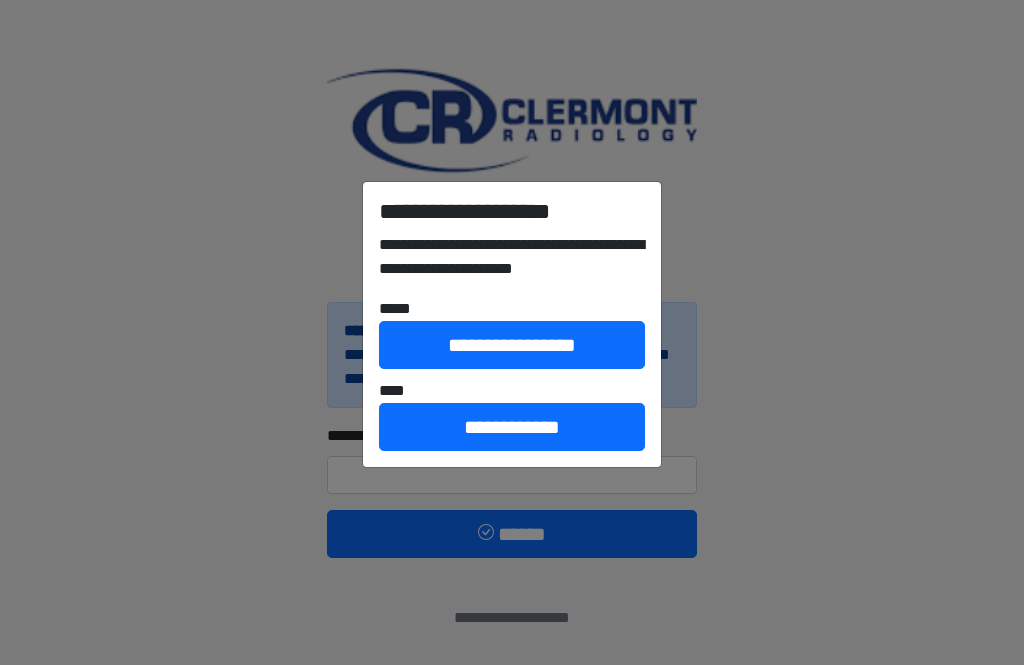 click on "**********" at bounding box center (512, 427) 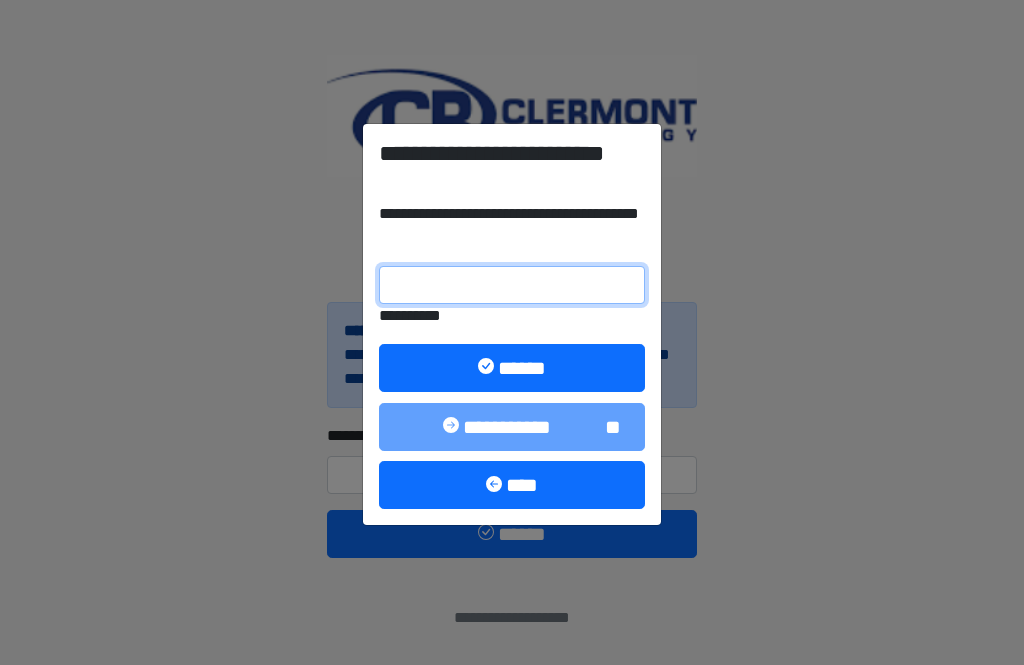 click on "**********" at bounding box center [512, 285] 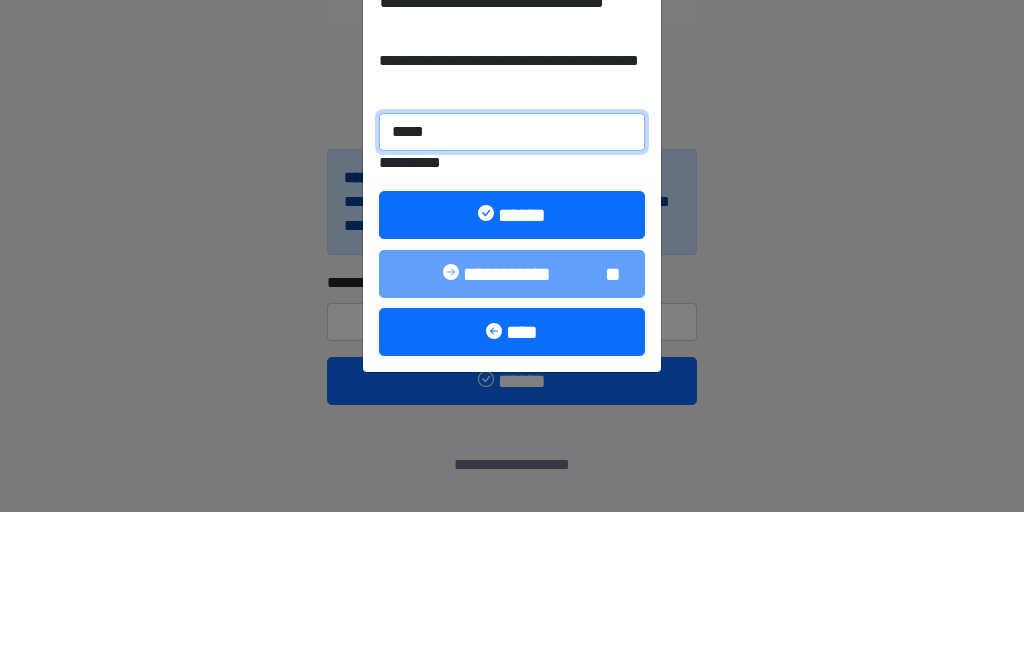 type on "******" 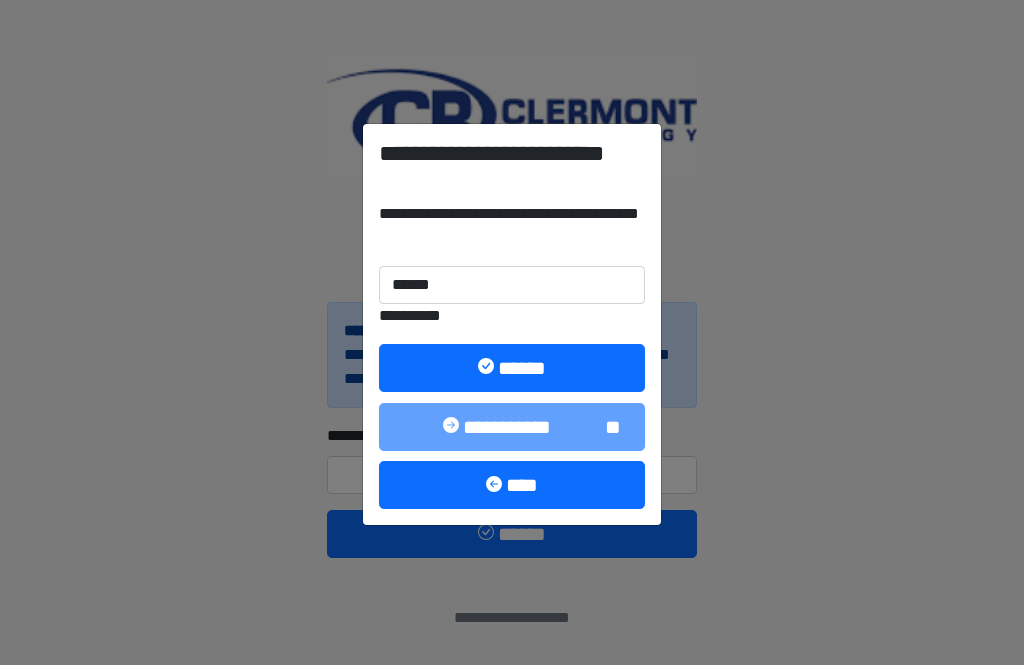click on "******" at bounding box center [512, 368] 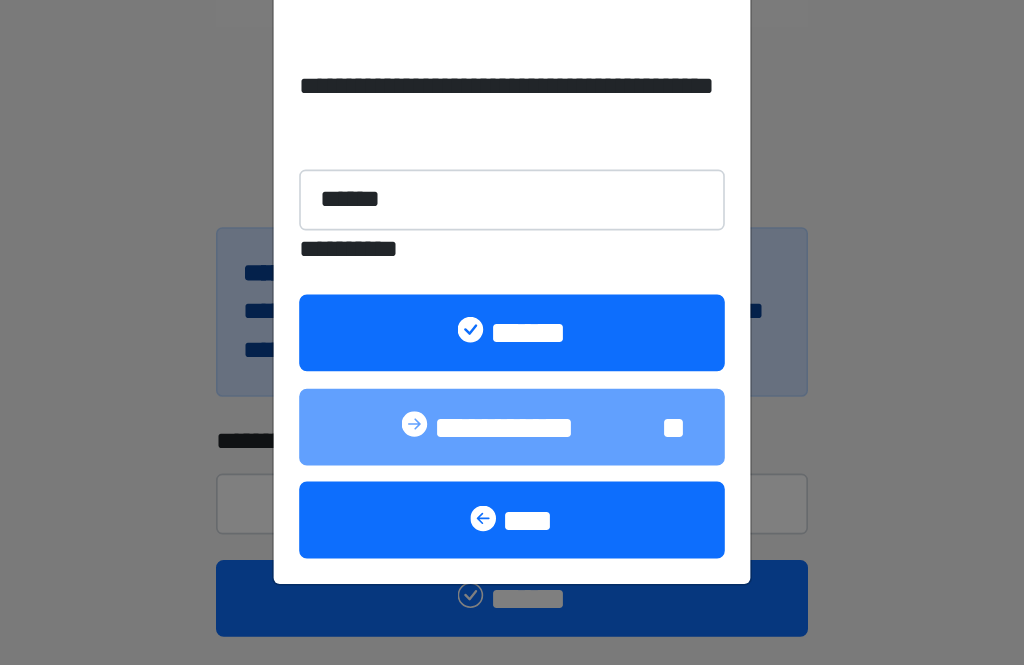 click on "******" at bounding box center [512, 368] 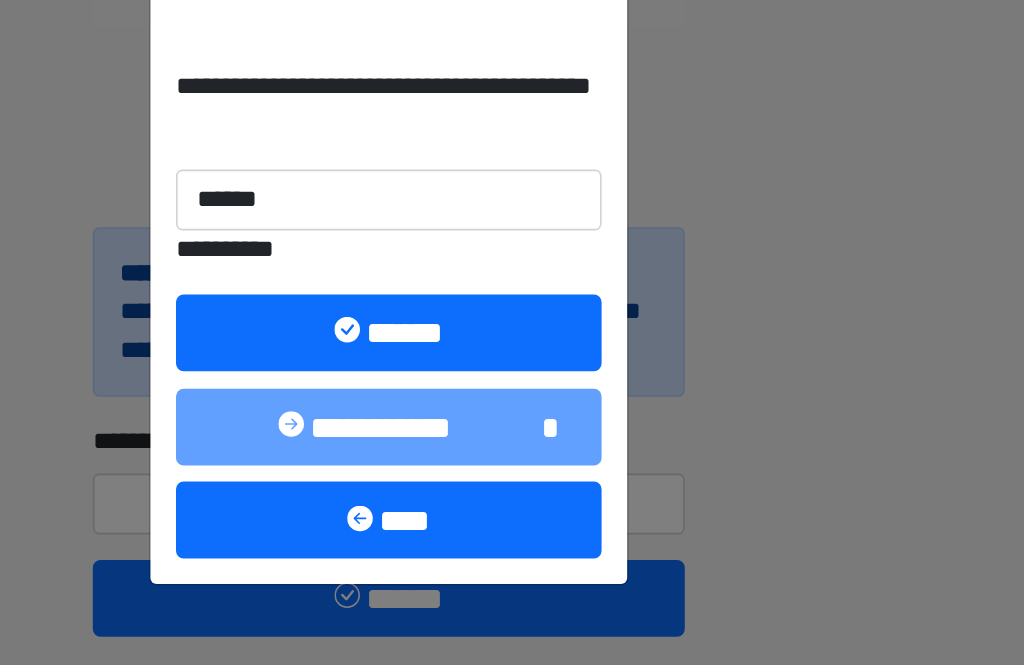 click on "******" at bounding box center (512, 368) 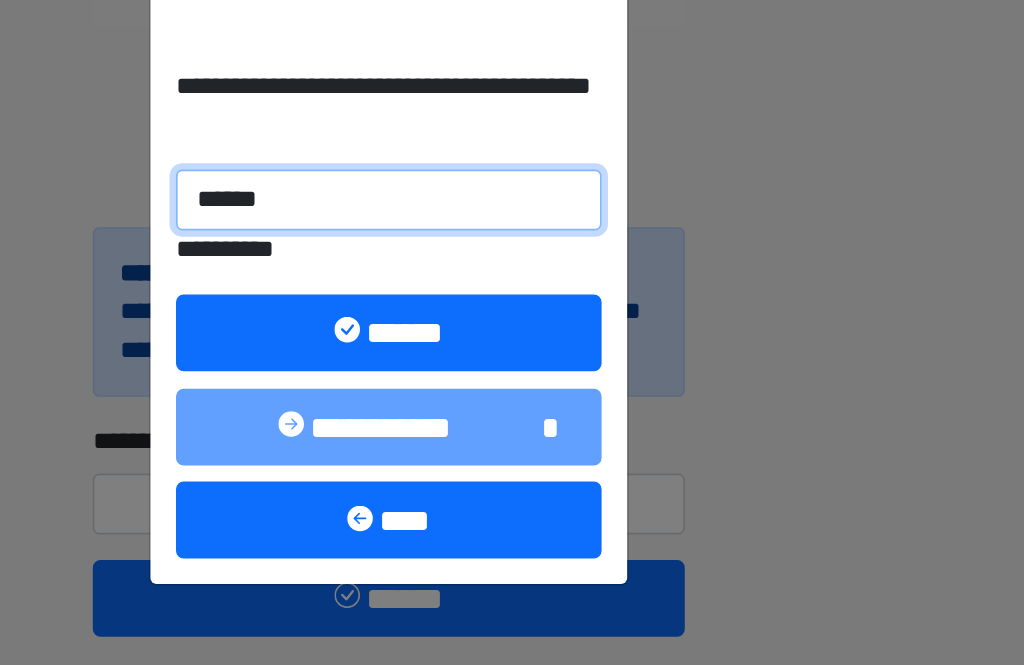 click on "******" at bounding box center [512, 285] 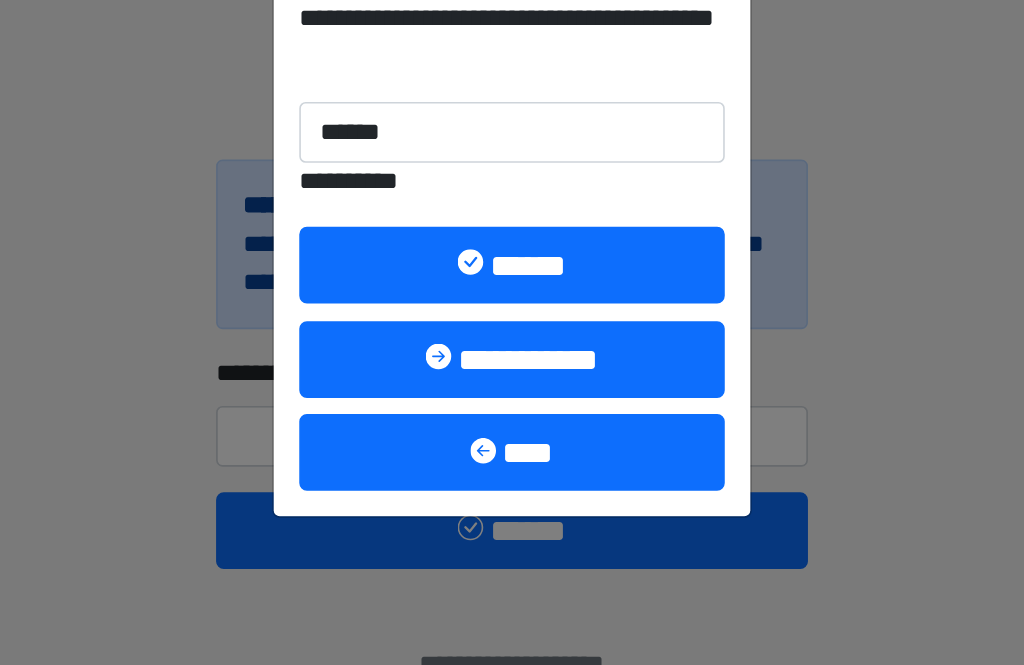 click on "**********" at bounding box center (512, 316) 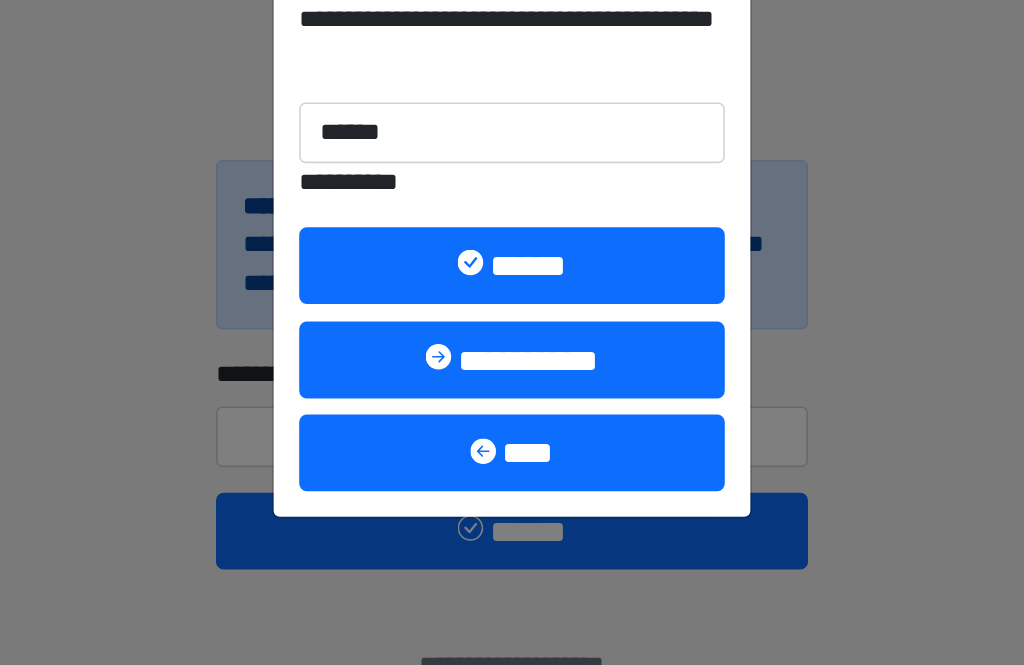 click on "******" at bounding box center [512, 368] 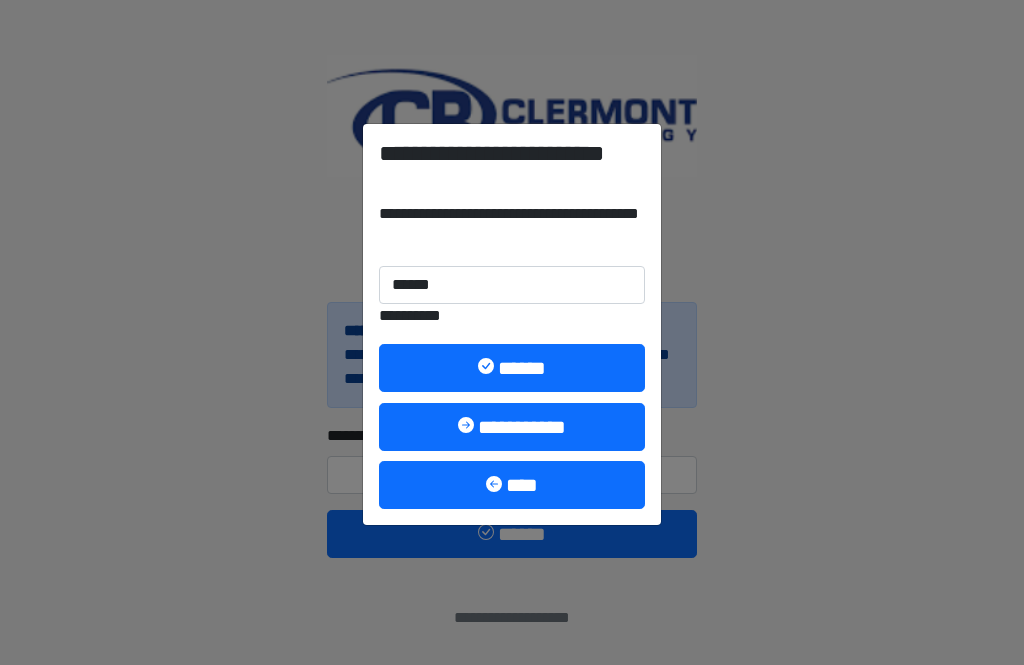 click on "******" at bounding box center [512, 368] 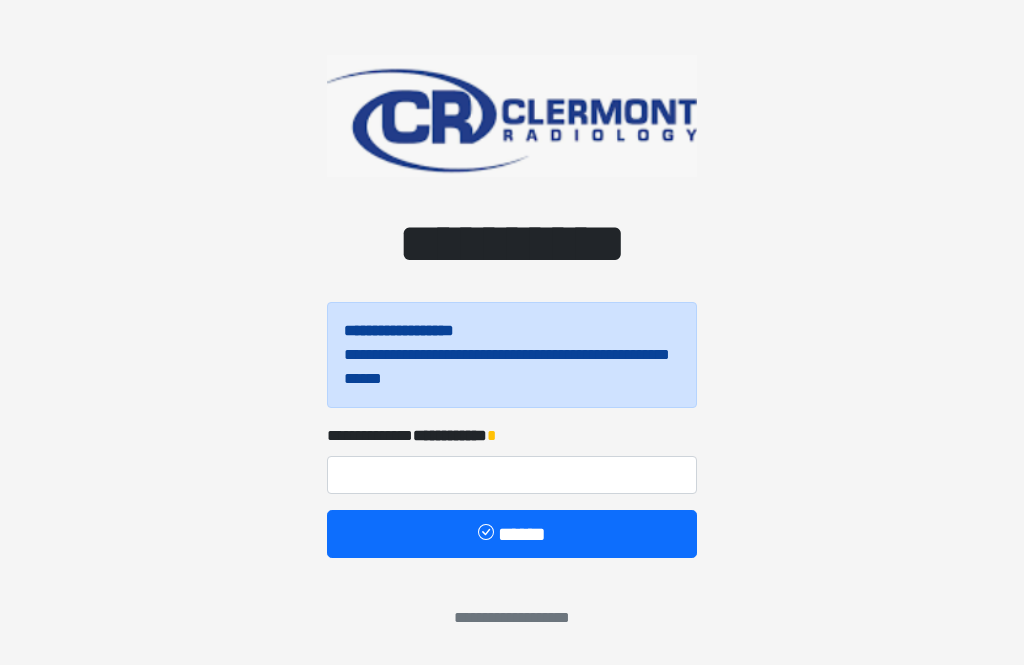 scroll, scrollTop: 0, scrollLeft: 0, axis: both 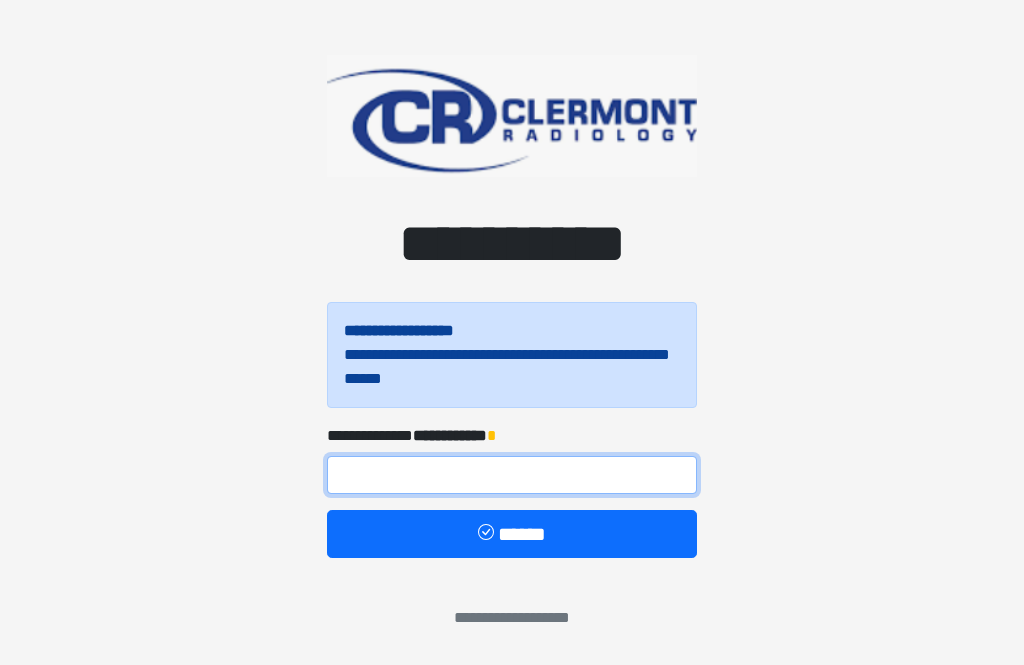 click at bounding box center (512, 475) 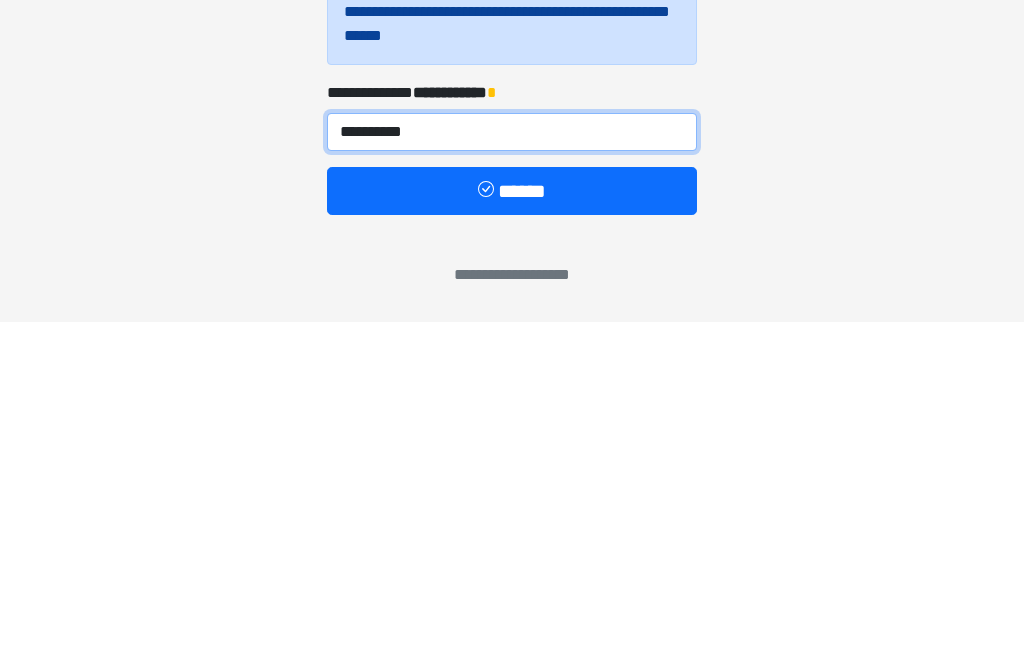 type on "**********" 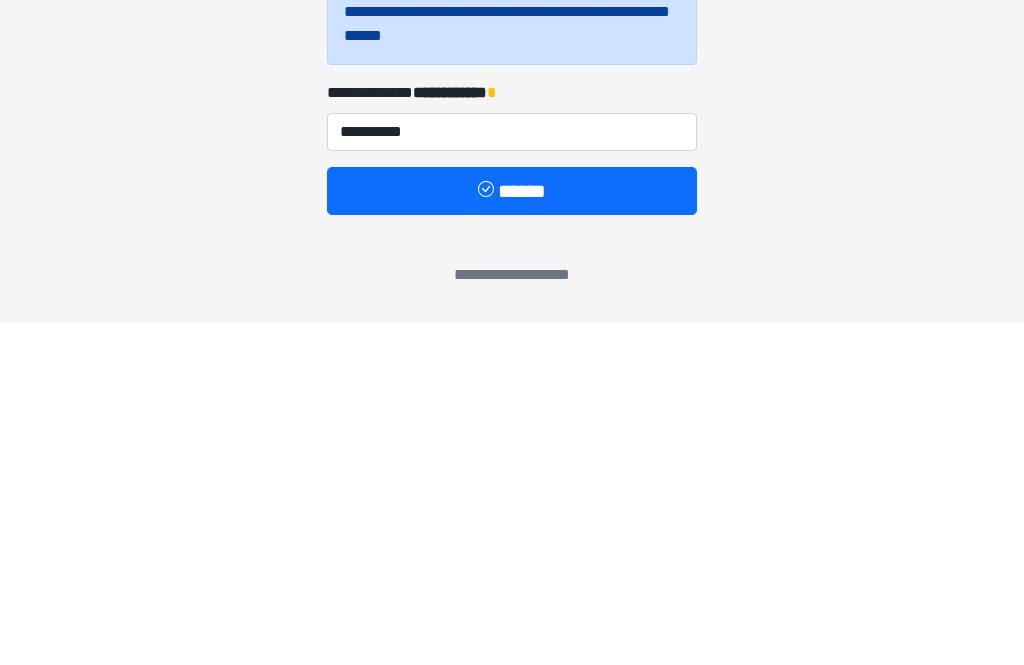 click on "******" at bounding box center [512, 534] 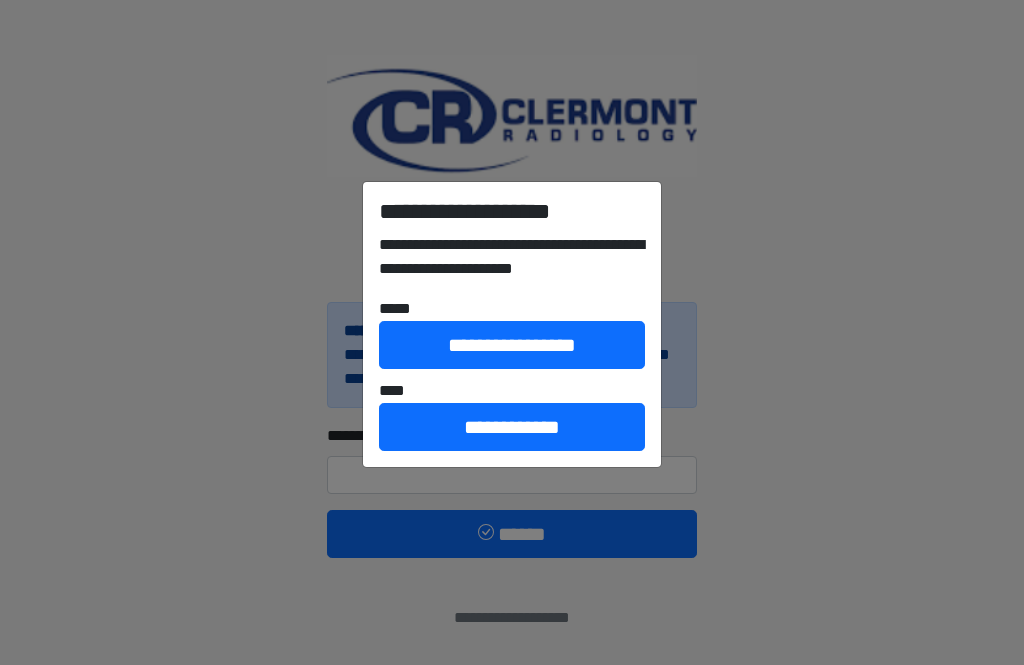 click on "**********" at bounding box center (512, 427) 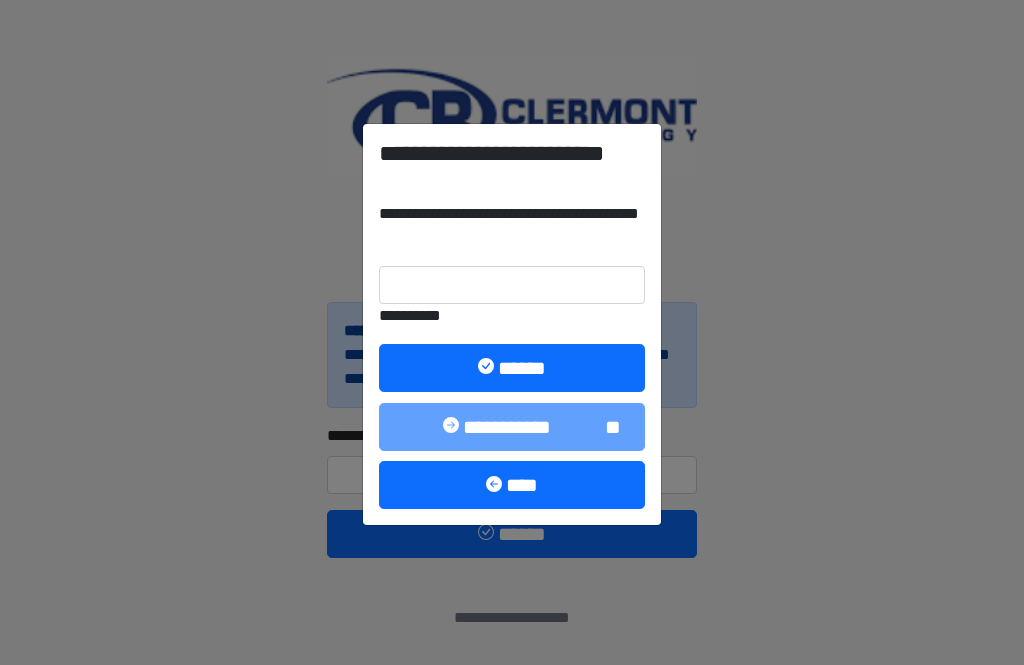 click on "******" at bounding box center (512, 368) 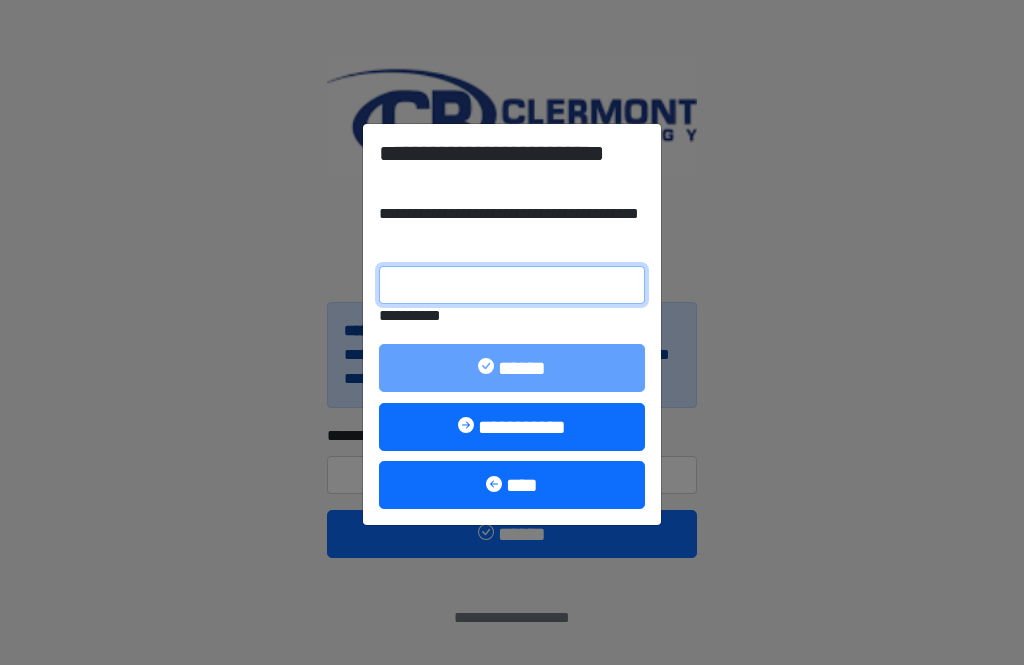 click on "**********" at bounding box center [512, 285] 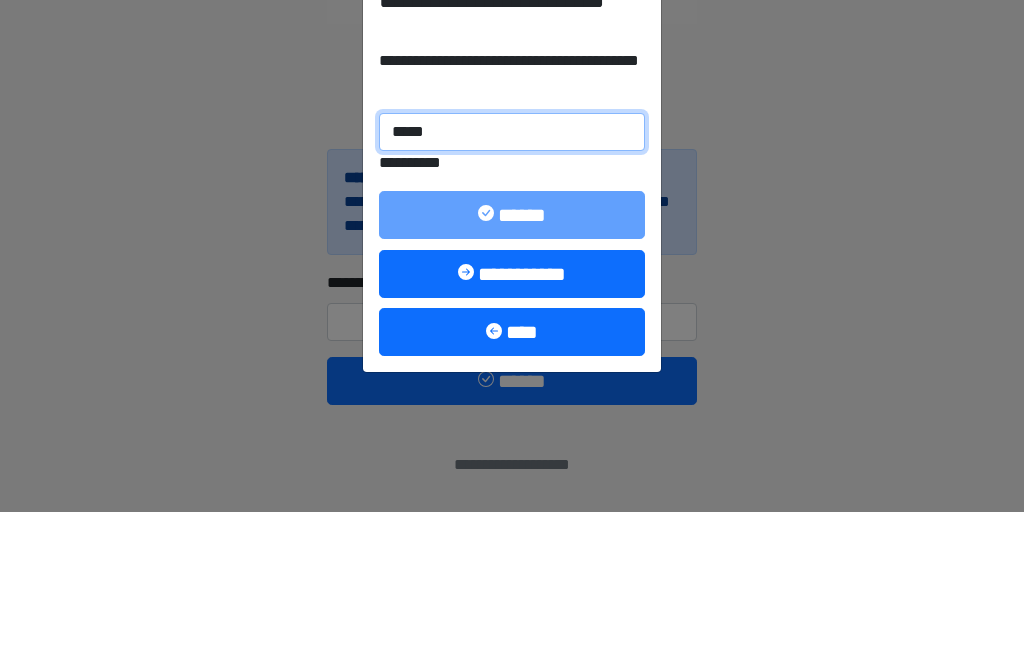 type on "******" 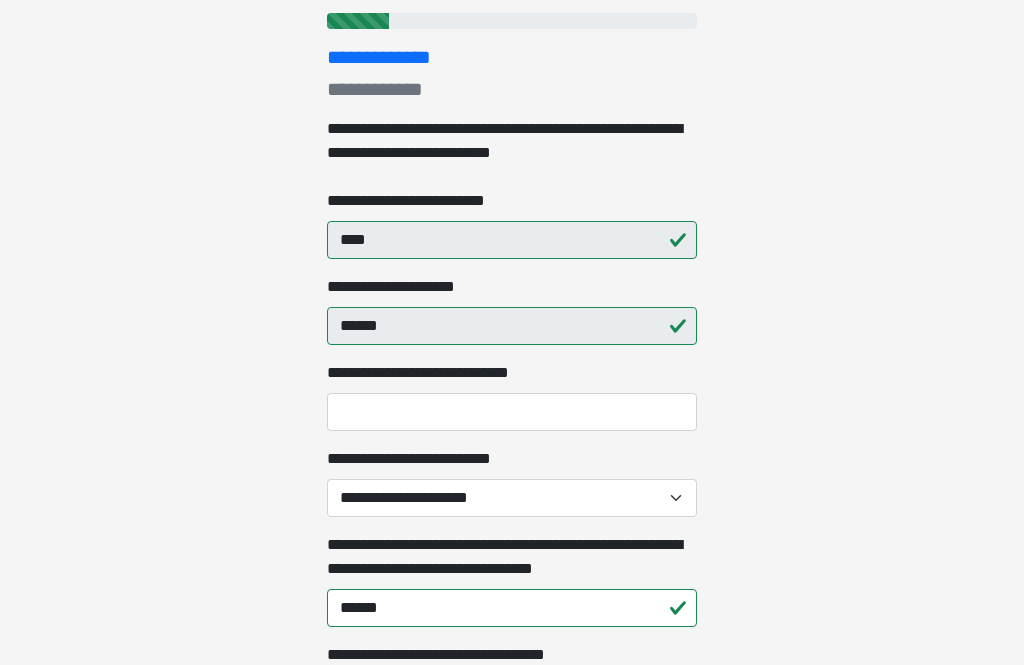 scroll, scrollTop: 302, scrollLeft: 0, axis: vertical 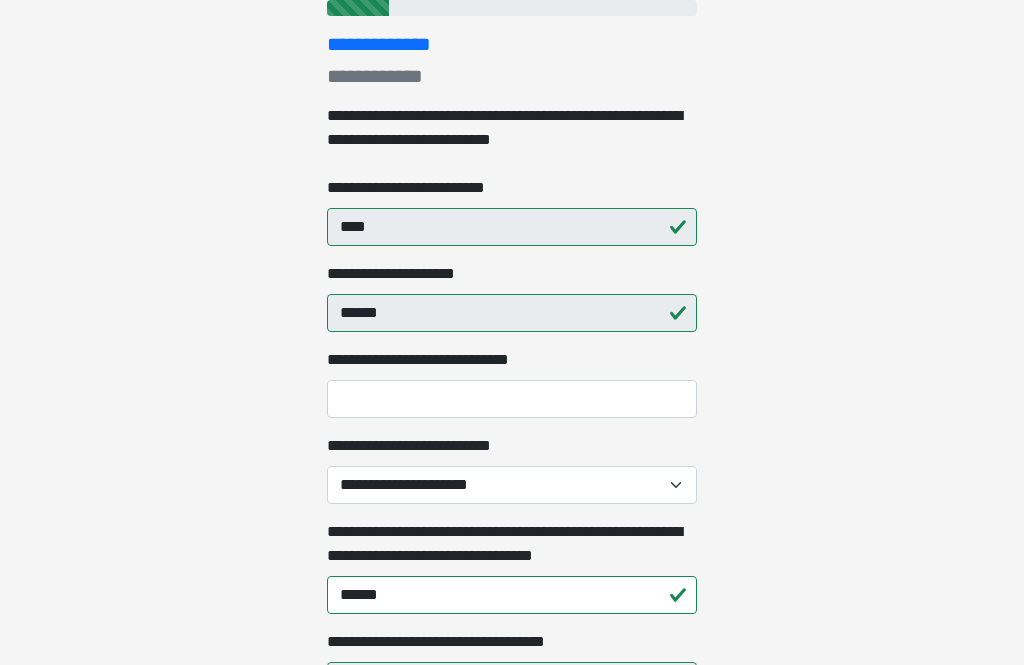 click on "**********" at bounding box center (512, 485) 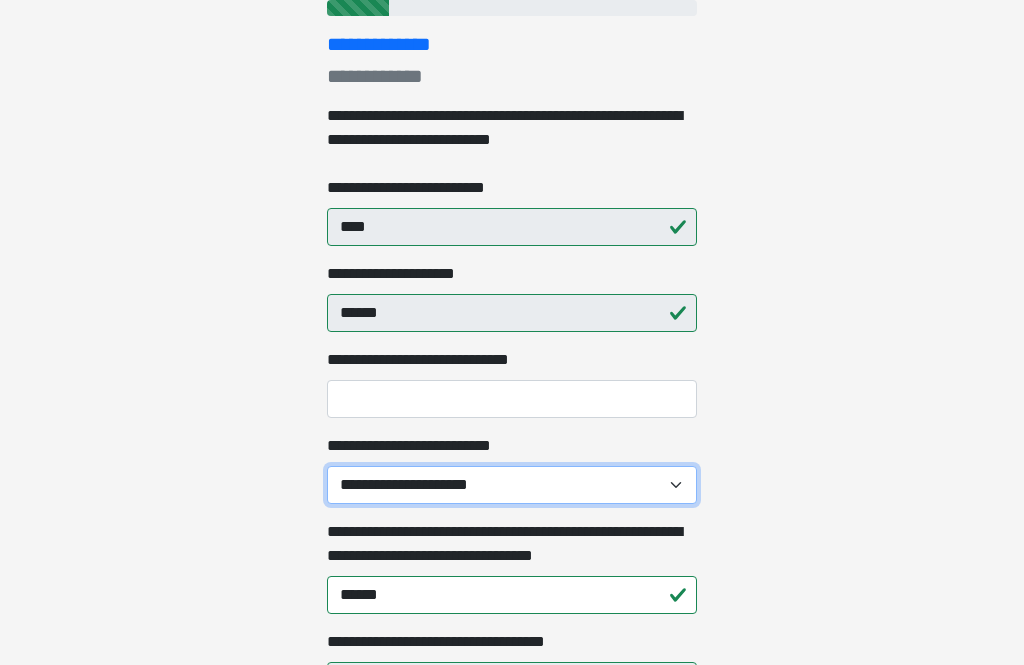 select on "********" 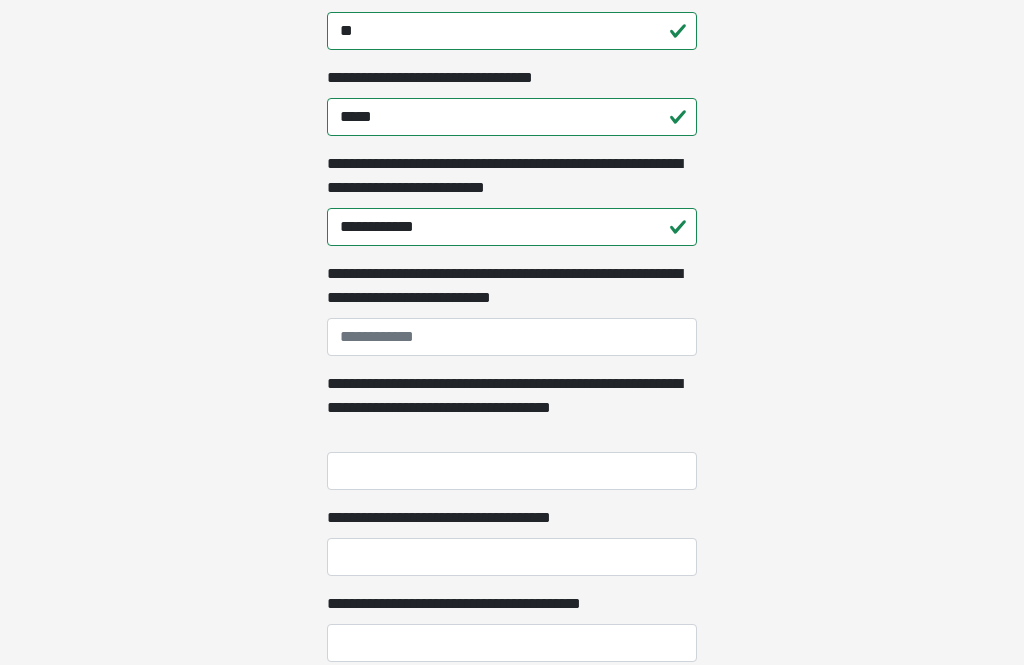 scroll, scrollTop: 1220, scrollLeft: 0, axis: vertical 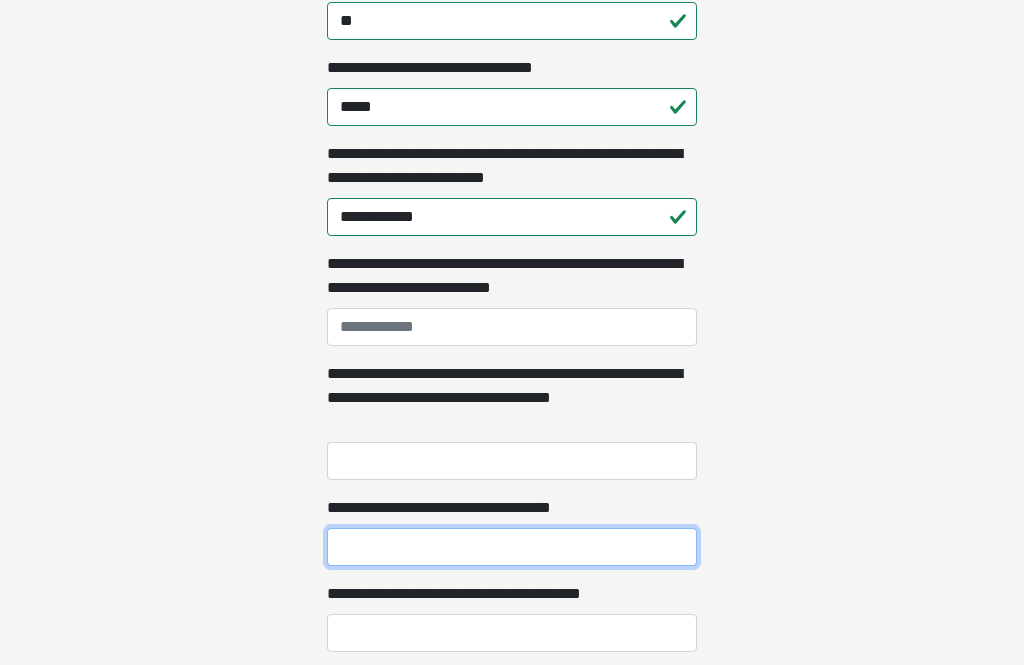 click on "**********" at bounding box center [512, 547] 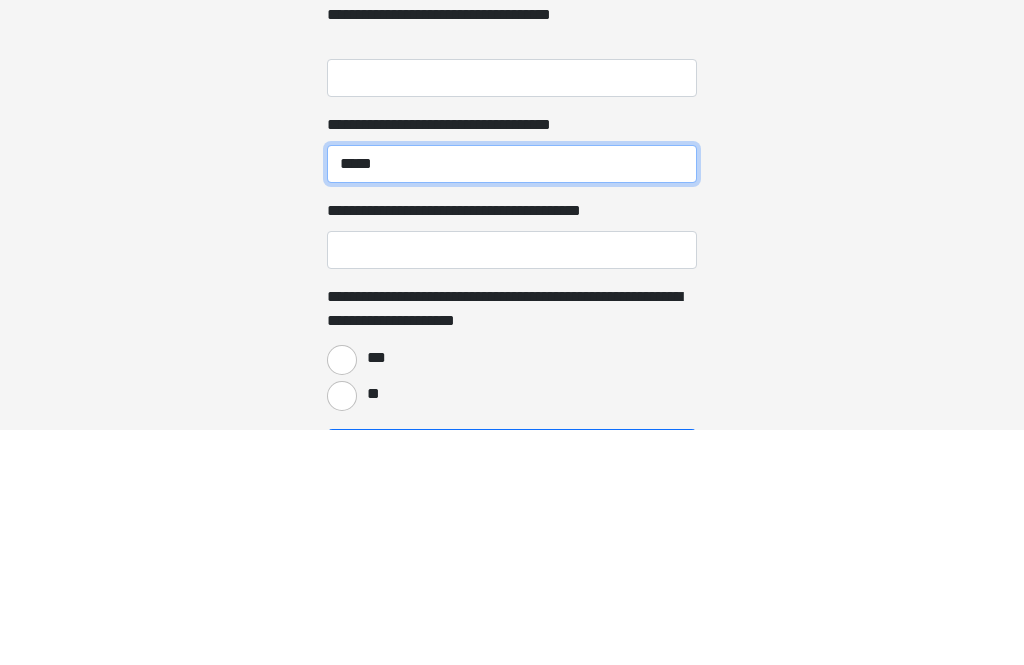 scroll, scrollTop: 1383, scrollLeft: 0, axis: vertical 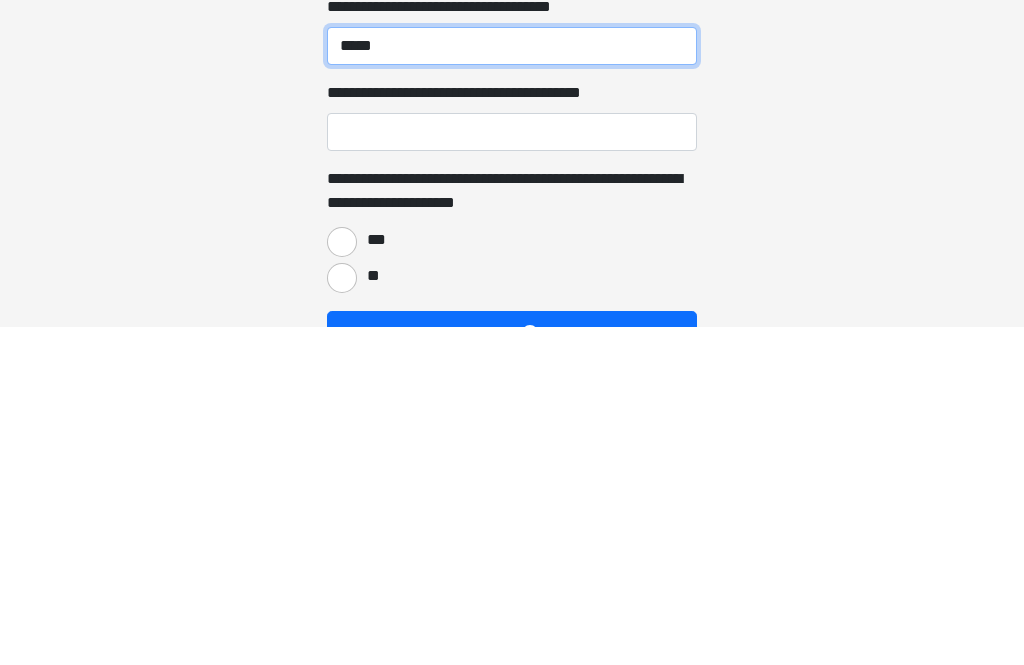 type on "*****" 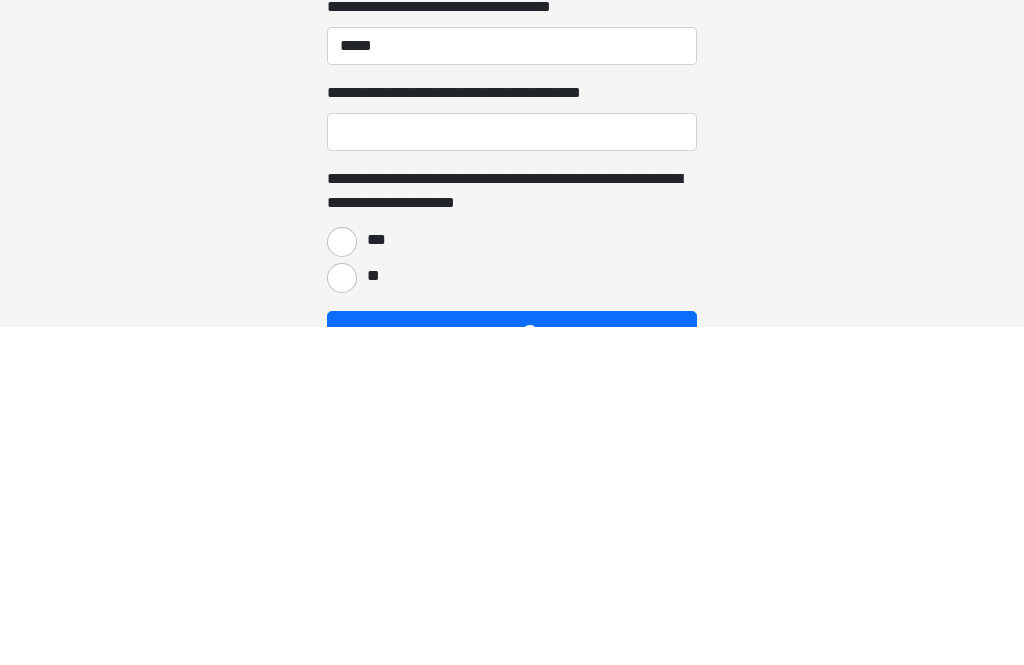 click on "***" at bounding box center (342, 580) 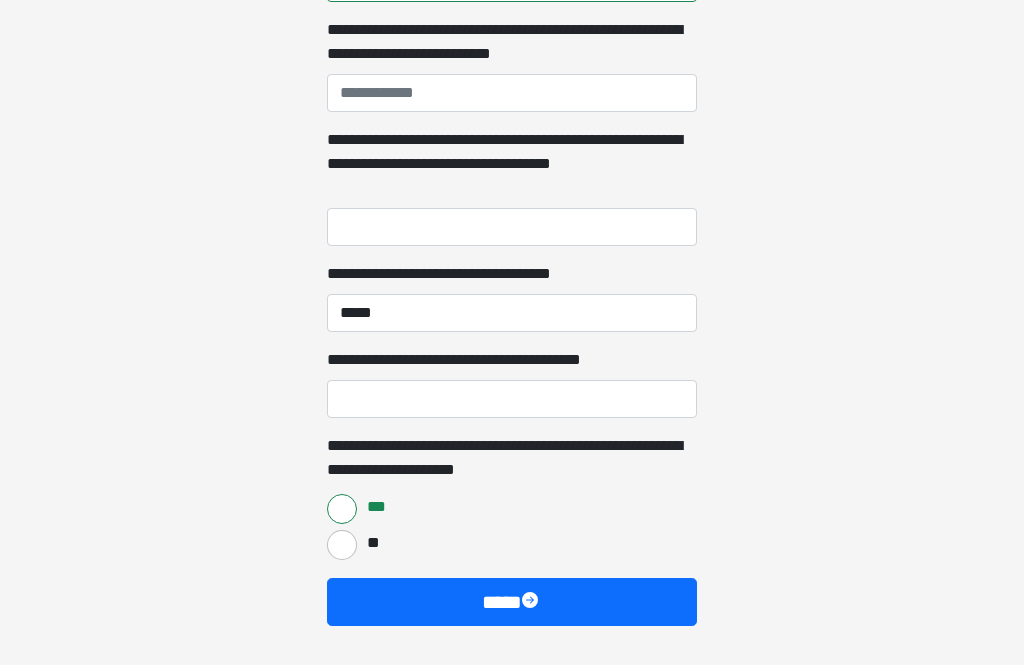 click at bounding box center (532, 602) 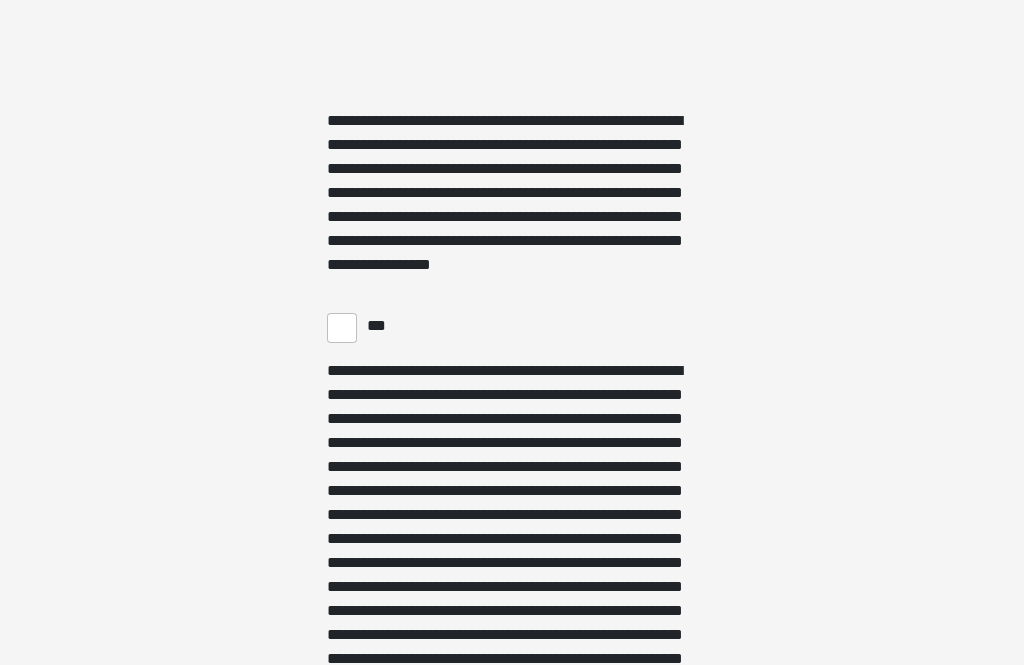 scroll, scrollTop: 5500, scrollLeft: 0, axis: vertical 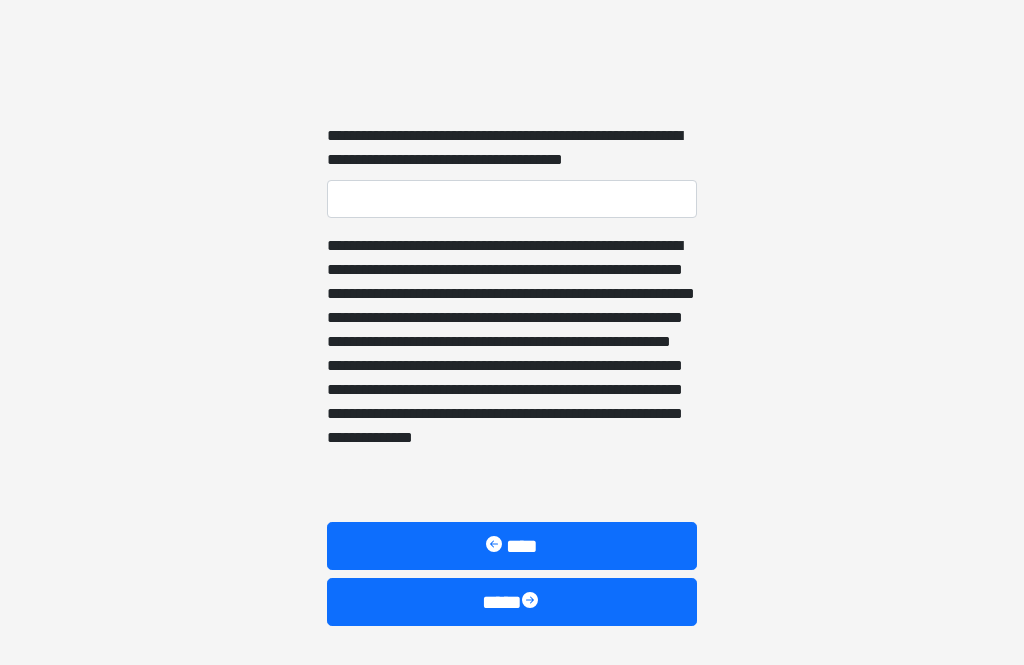 click on "****" at bounding box center [512, 602] 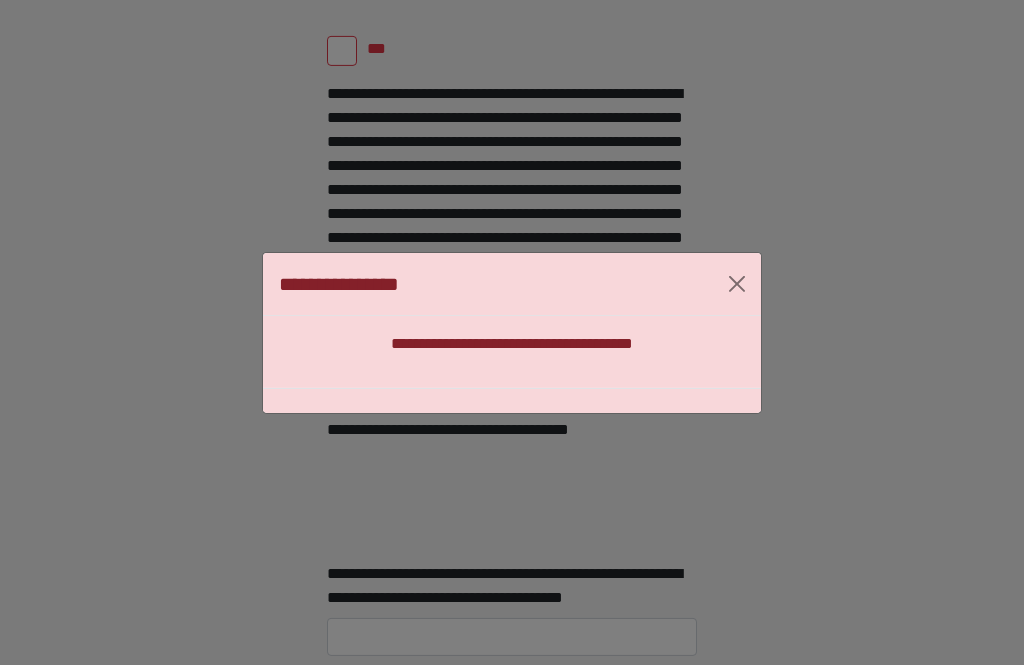 click at bounding box center (737, 284) 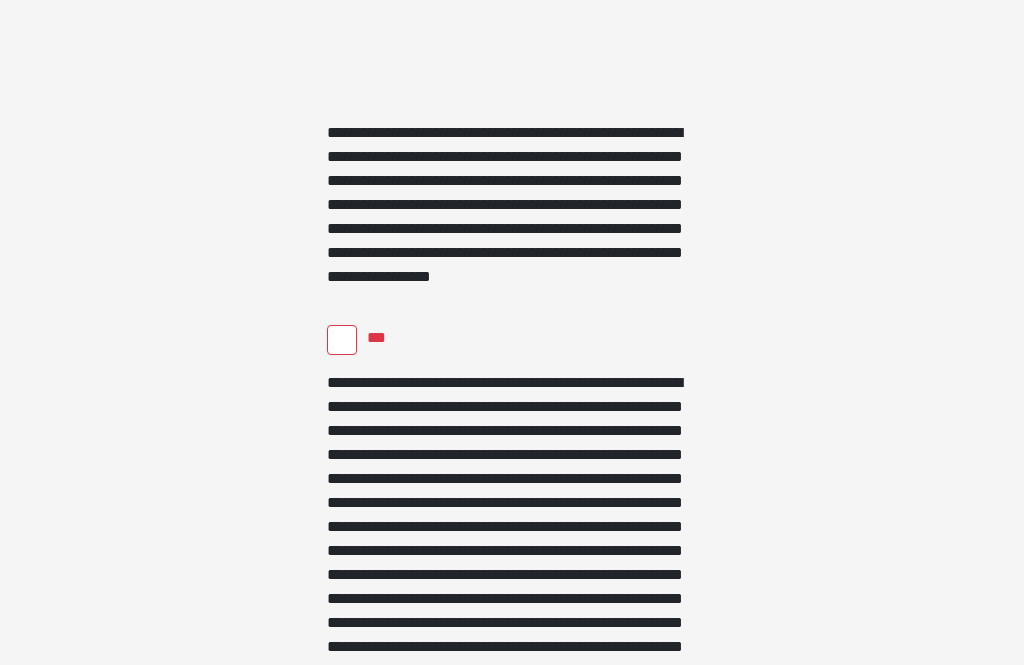click on "***" at bounding box center [342, 341] 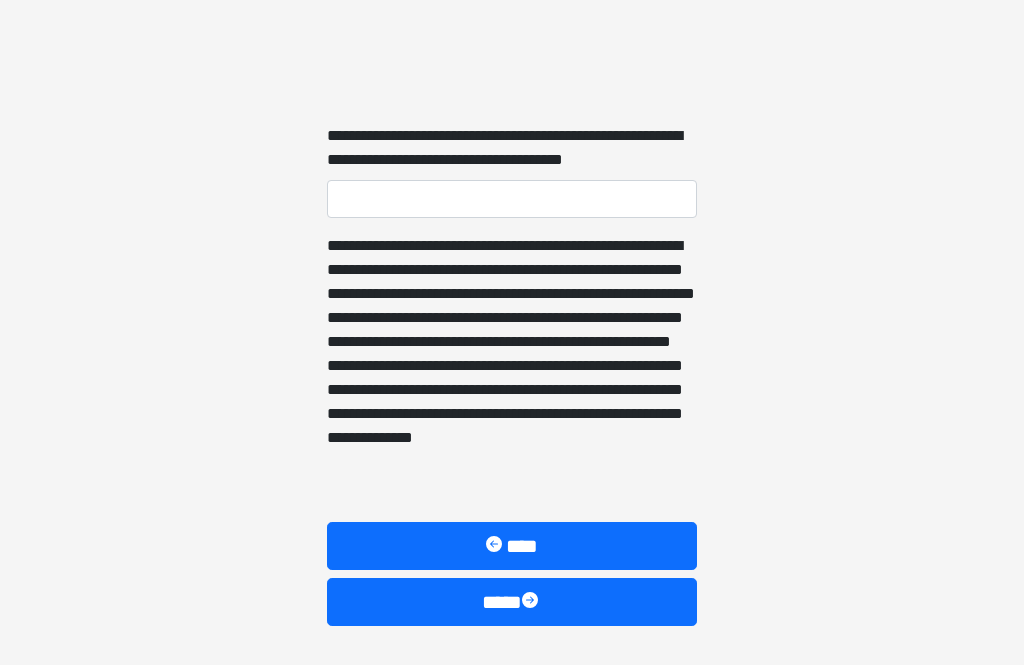 scroll, scrollTop: 5500, scrollLeft: 0, axis: vertical 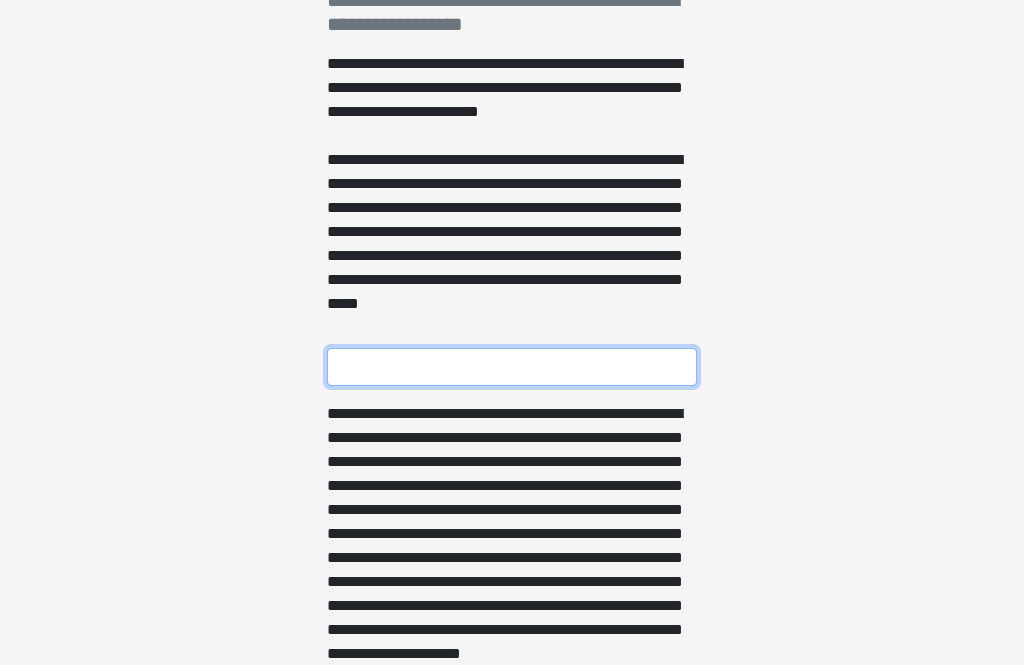 click on "**********" at bounding box center [512, 367] 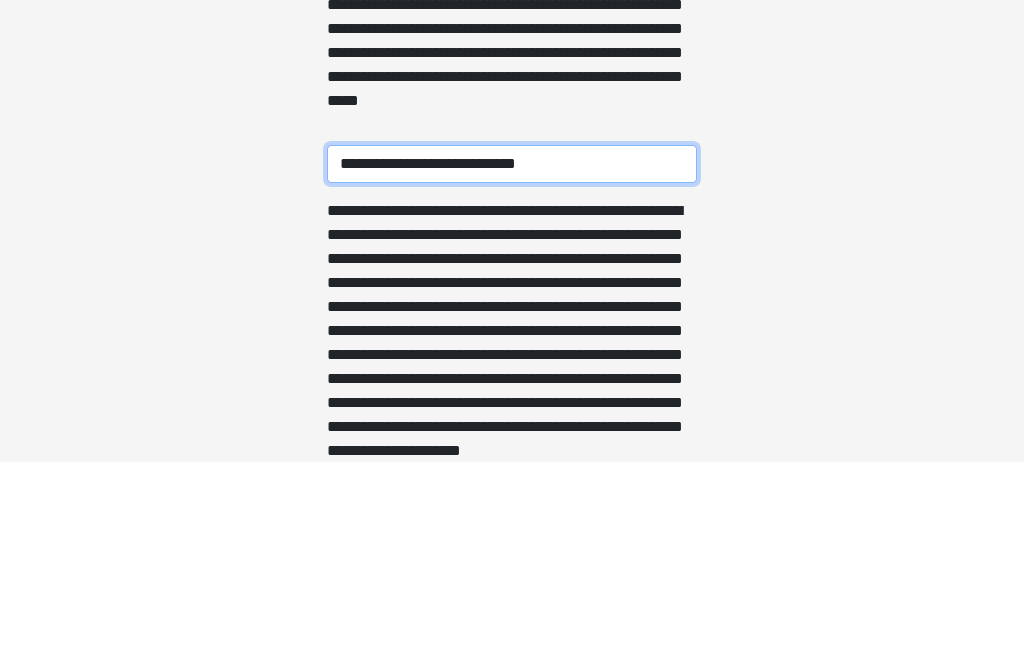type on "**********" 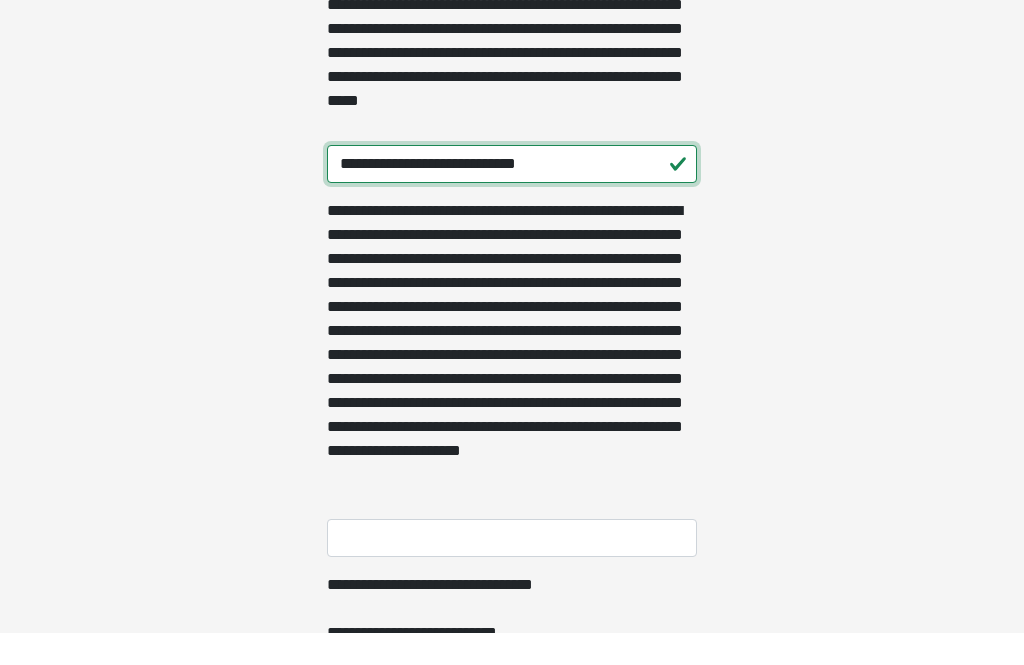 scroll, scrollTop: 593, scrollLeft: 0, axis: vertical 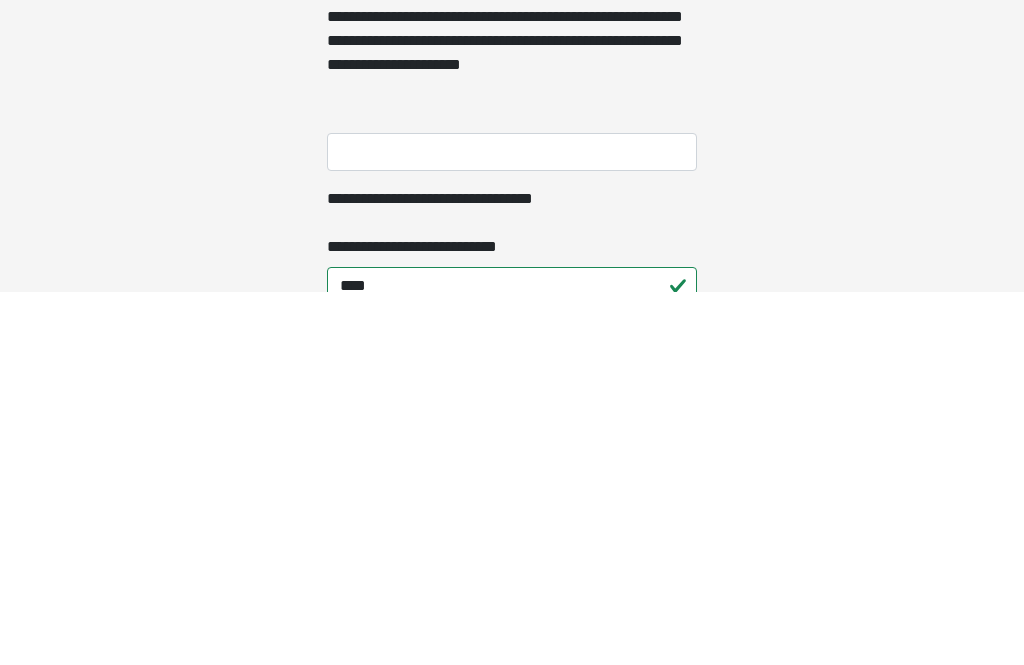 click on "**********" at bounding box center (512, 526) 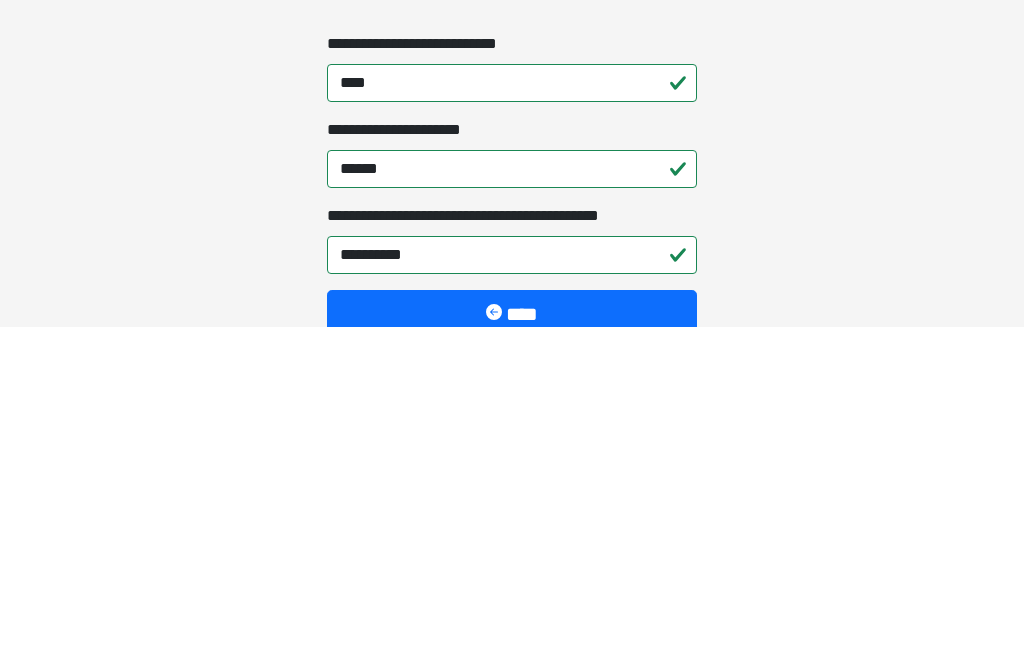 type on "**********" 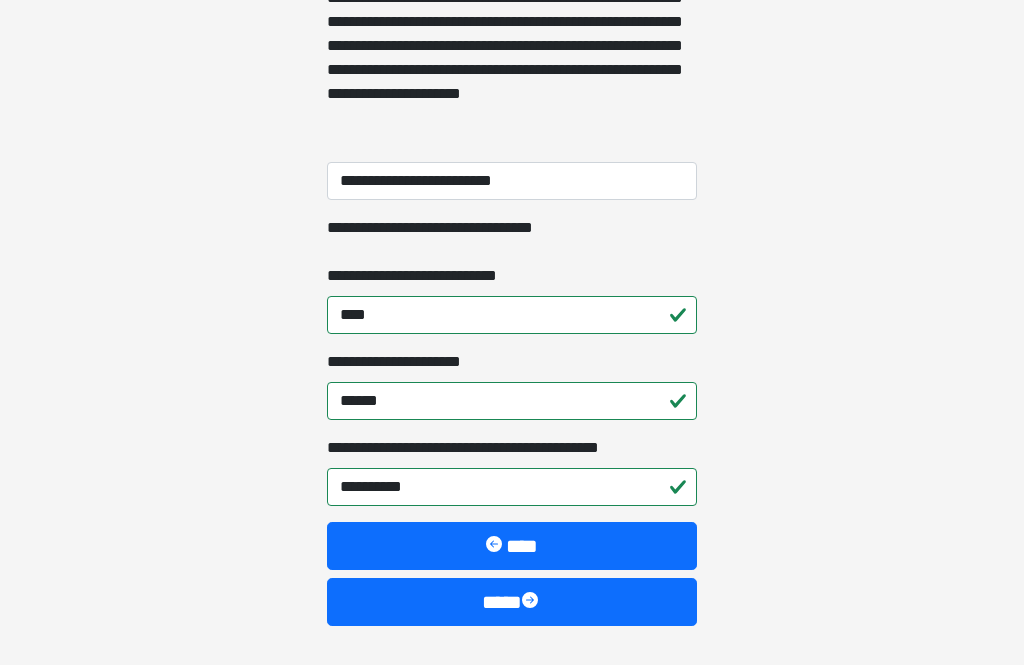 click on "****" at bounding box center (512, 602) 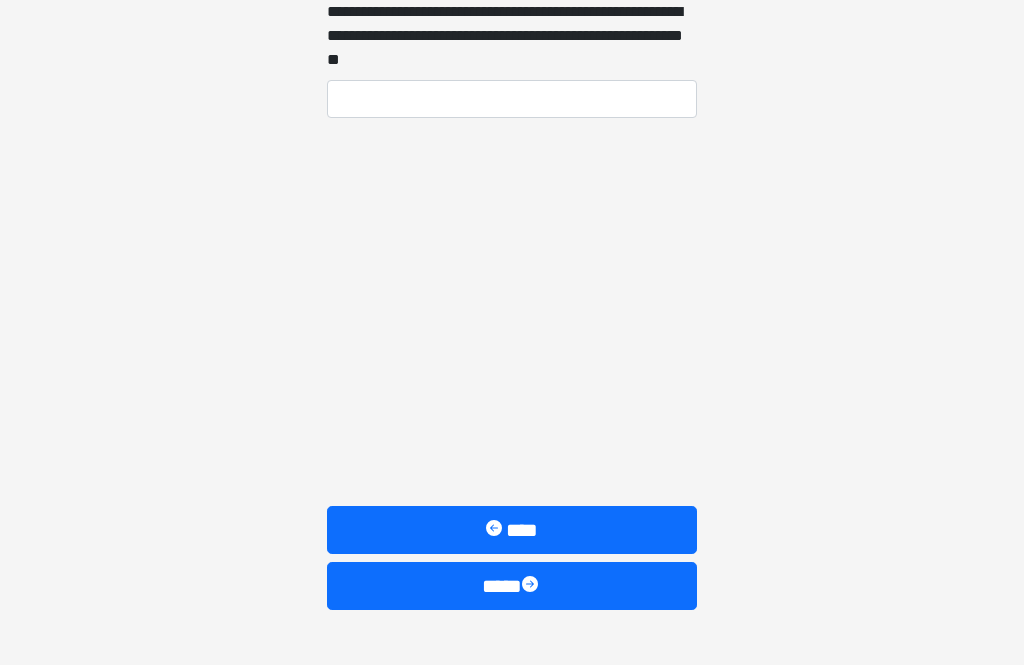 scroll, scrollTop: 598, scrollLeft: 0, axis: vertical 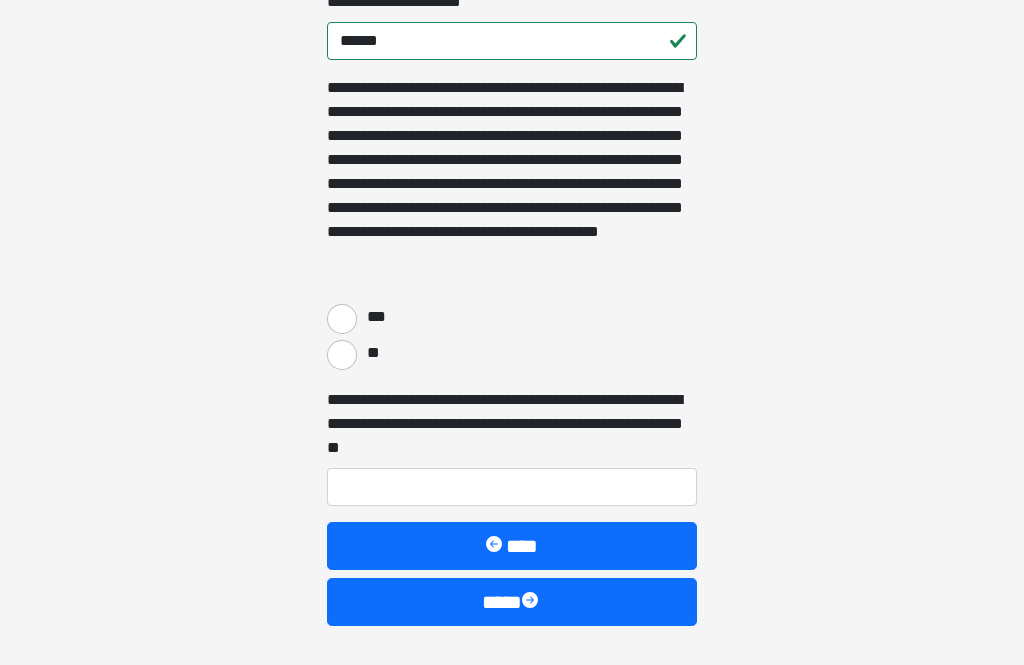 click on "****" at bounding box center [512, 602] 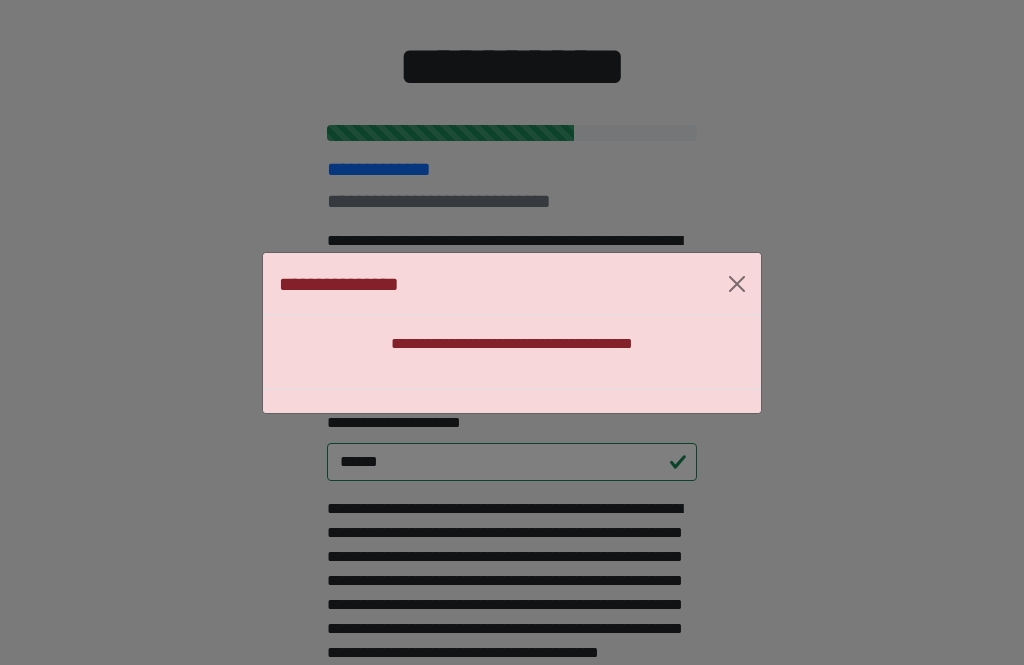 scroll, scrollTop: 175, scrollLeft: 0, axis: vertical 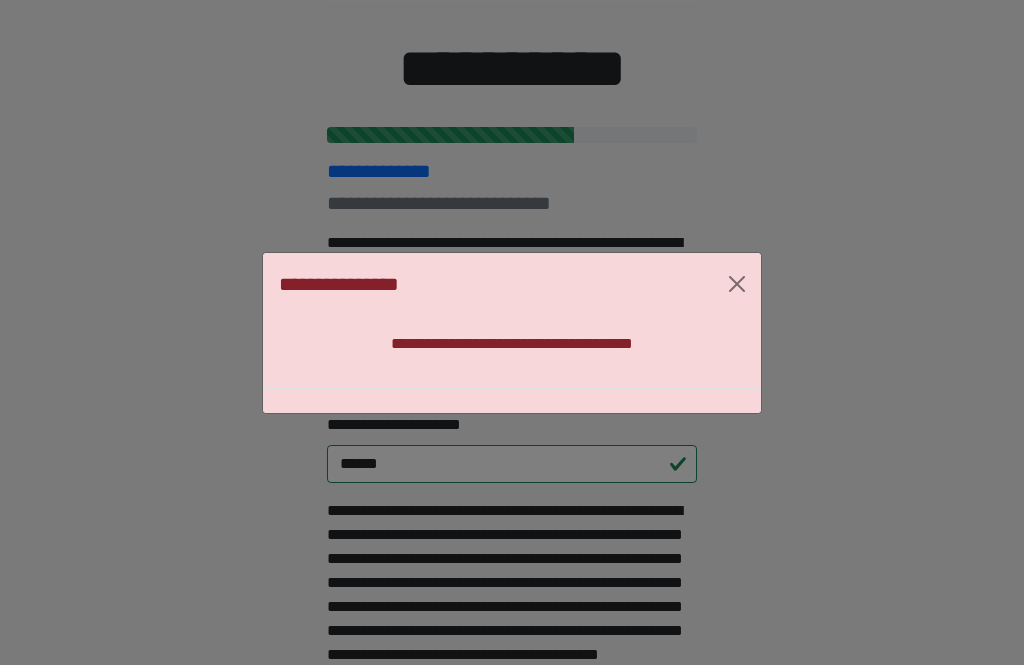 click on "**********" at bounding box center (512, 332) 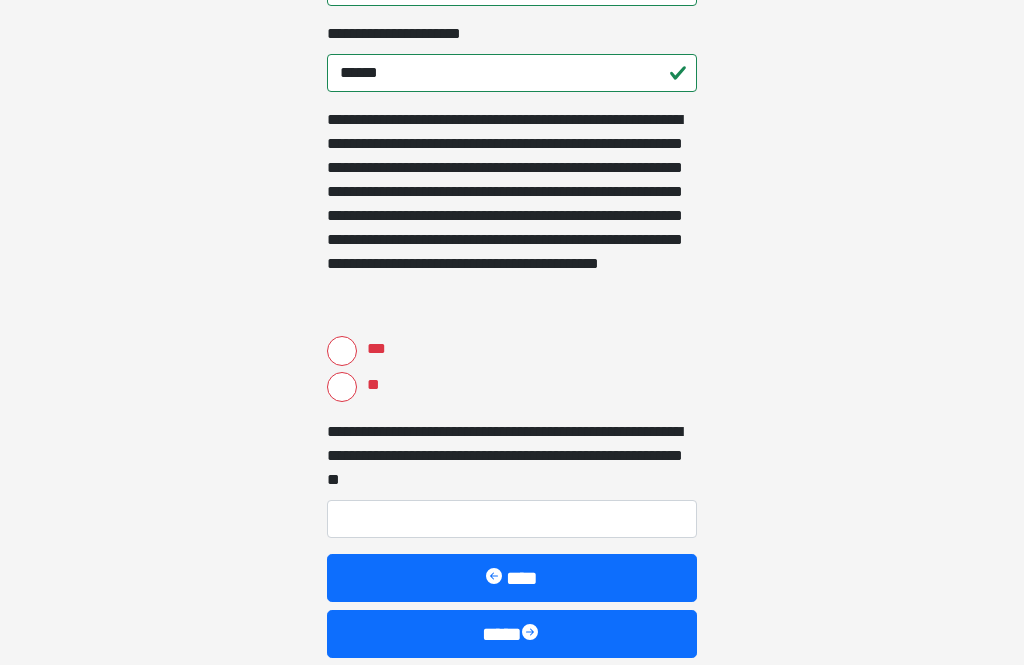 scroll, scrollTop: 598, scrollLeft: 0, axis: vertical 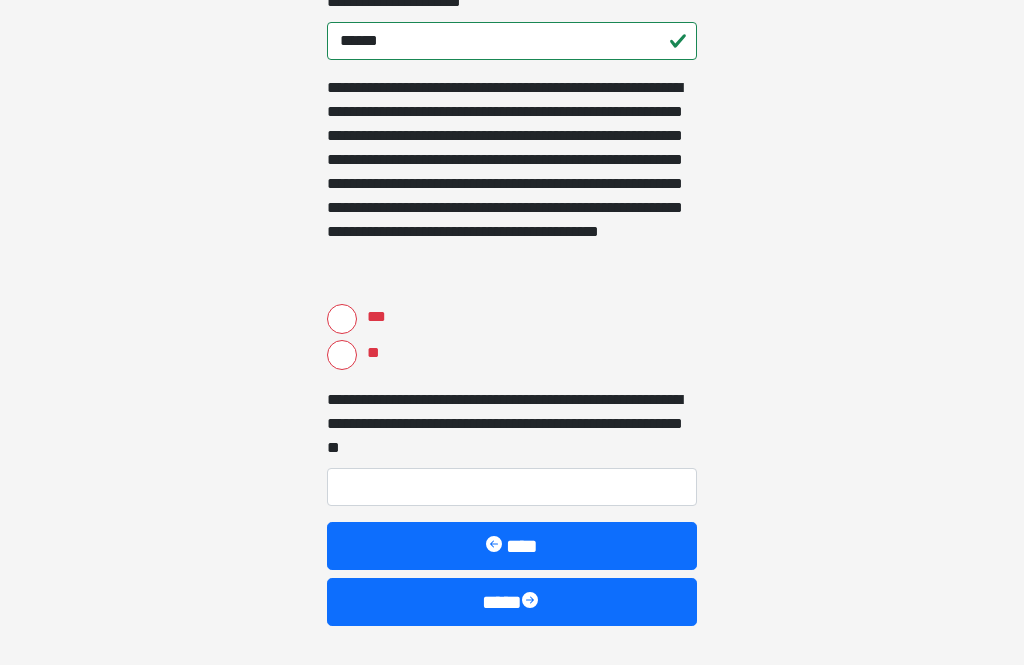 click on "***" at bounding box center [342, 319] 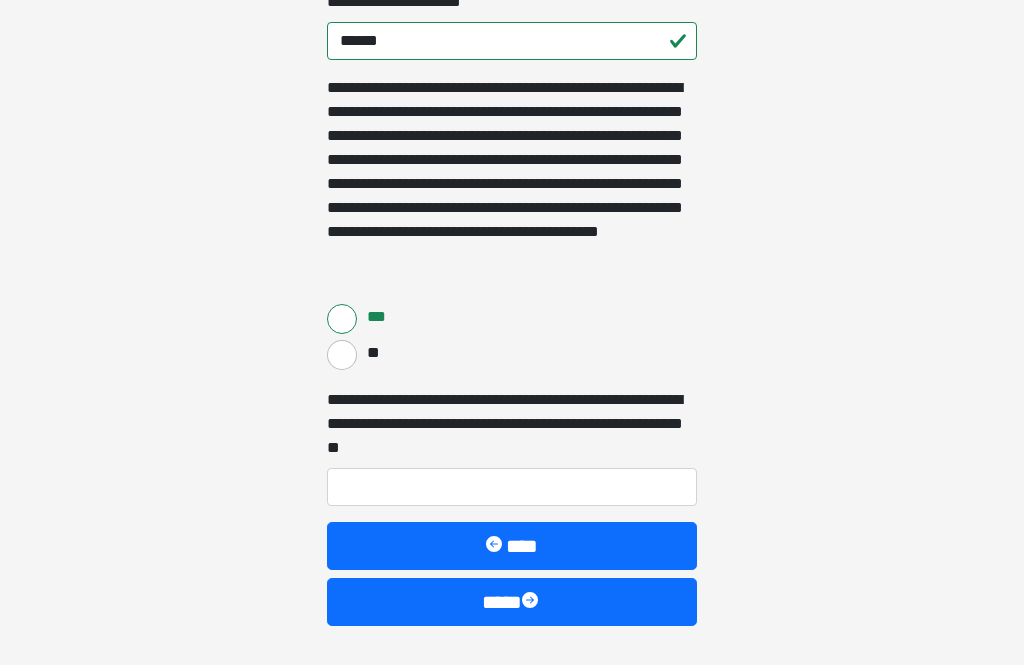 click on "****" at bounding box center (512, 602) 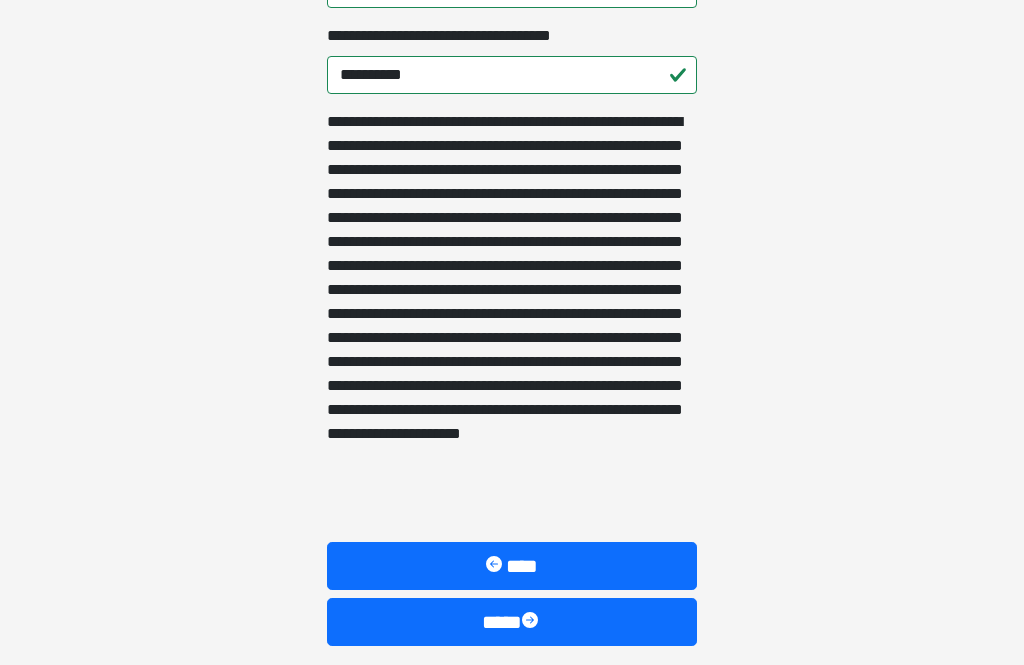 scroll, scrollTop: 718, scrollLeft: 0, axis: vertical 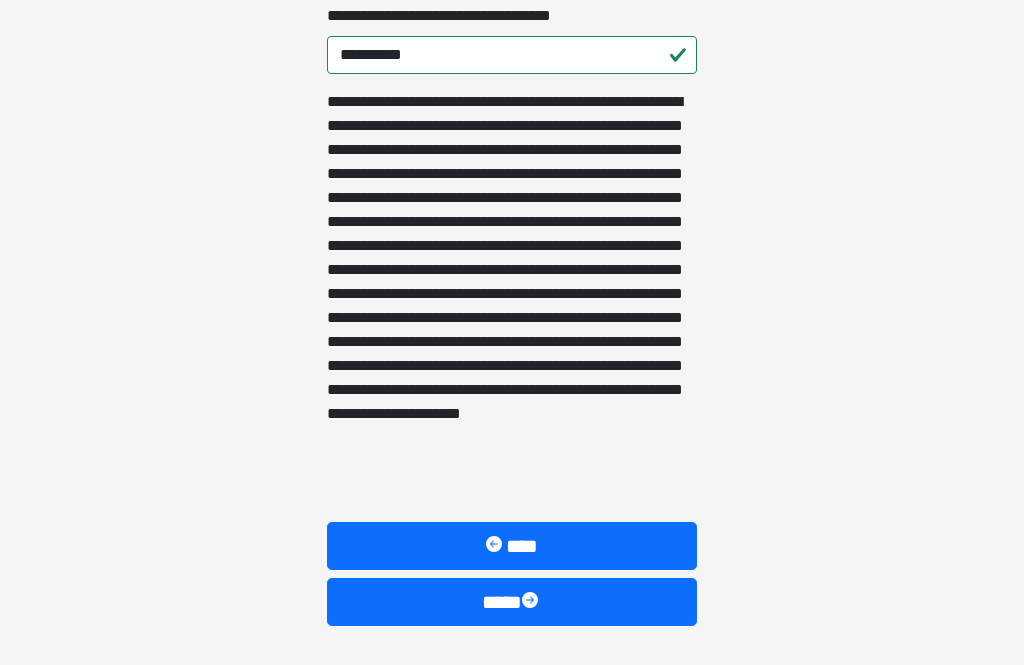 click on "****" at bounding box center (512, 602) 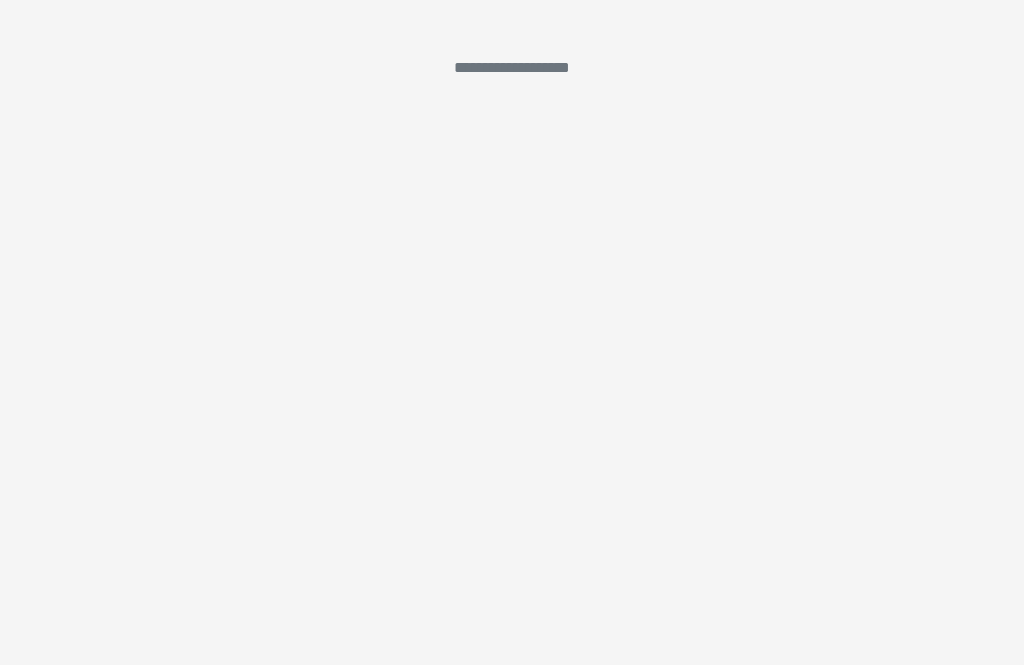 scroll, scrollTop: 58, scrollLeft: 0, axis: vertical 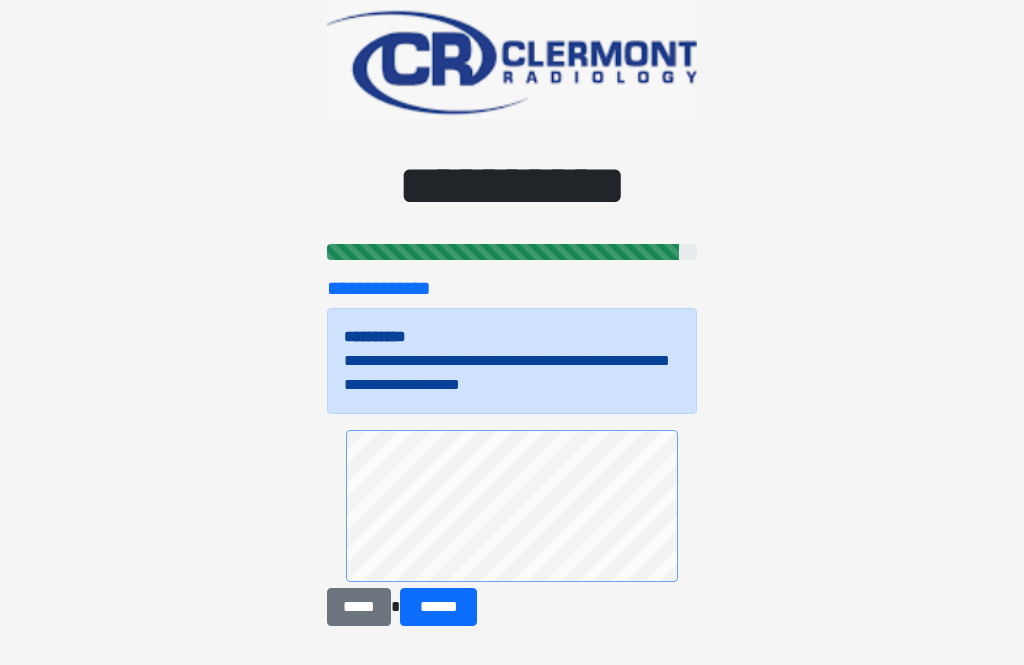 click on "******" at bounding box center [438, 607] 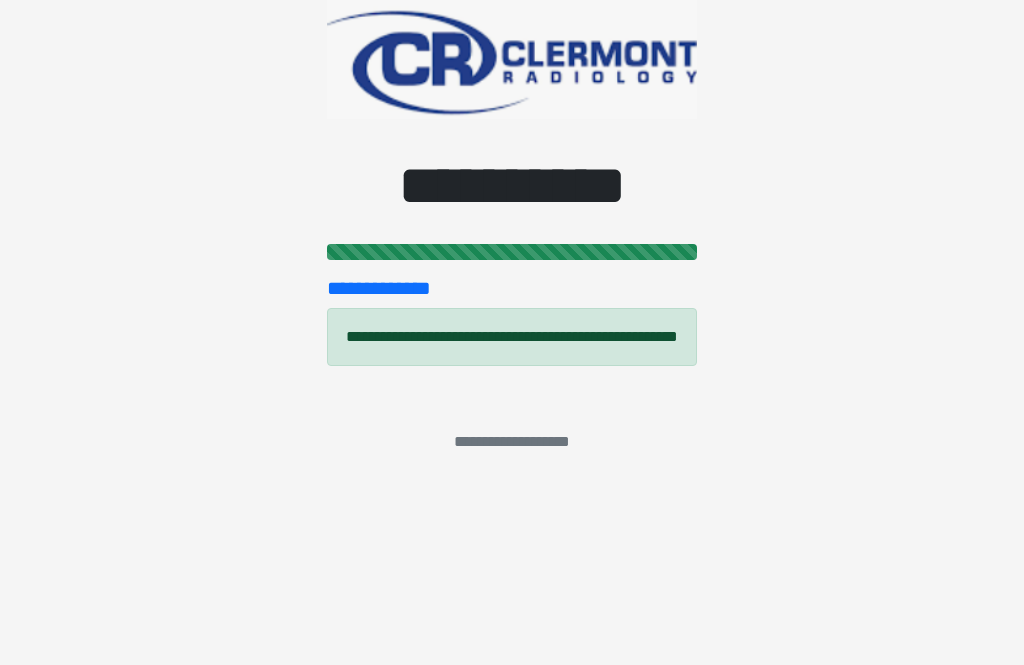 scroll, scrollTop: 0, scrollLeft: 0, axis: both 